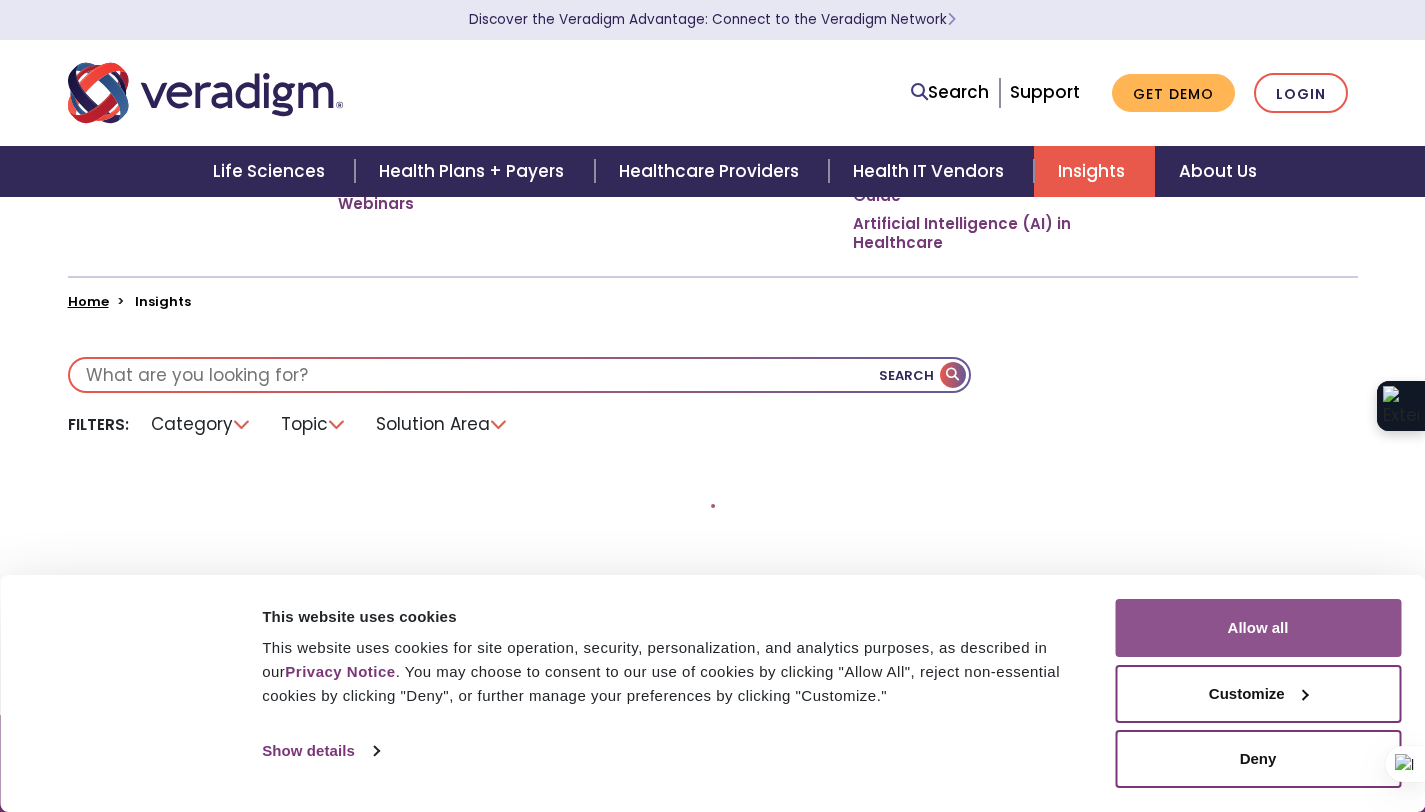 scroll, scrollTop: 0, scrollLeft: 0, axis: both 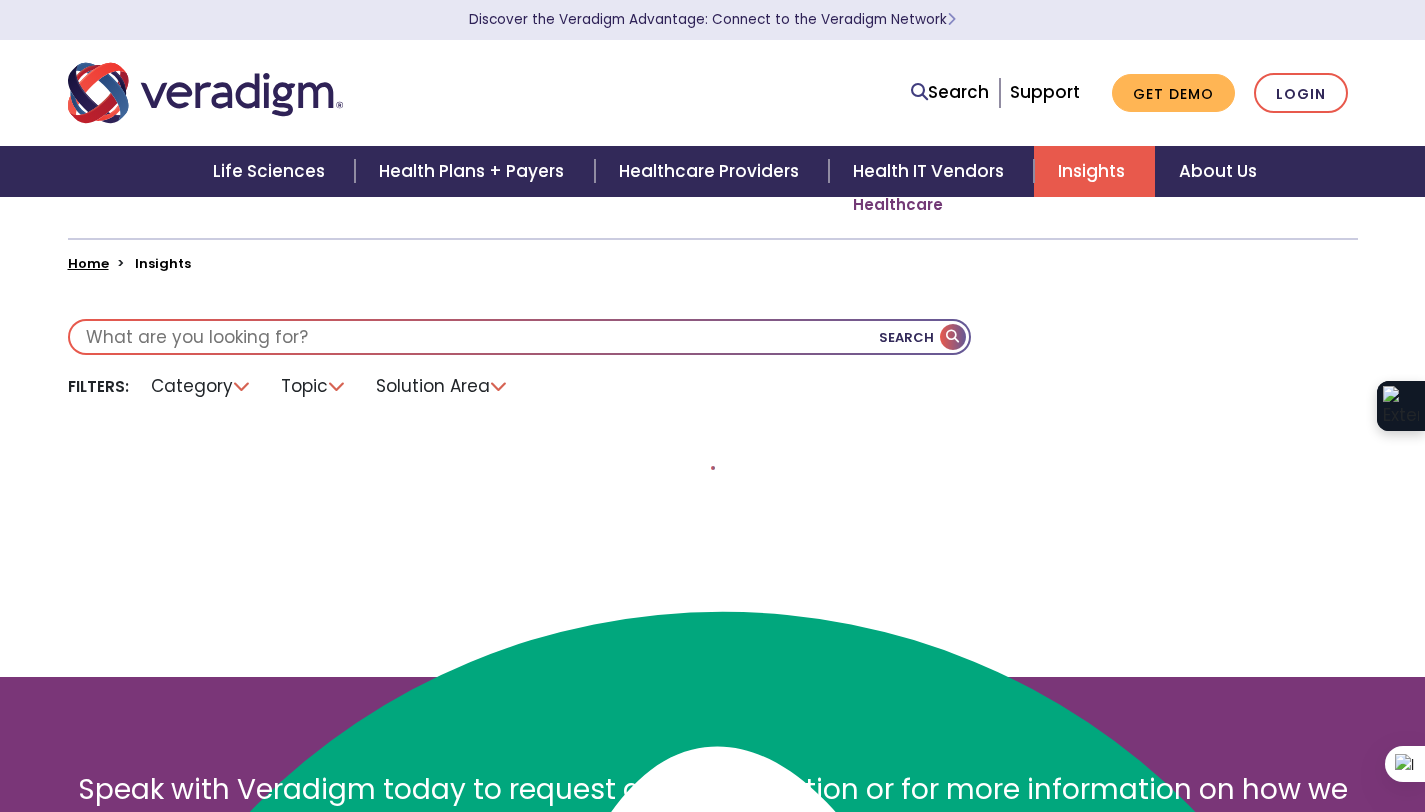 click on "Category" at bounding box center (201, 386) 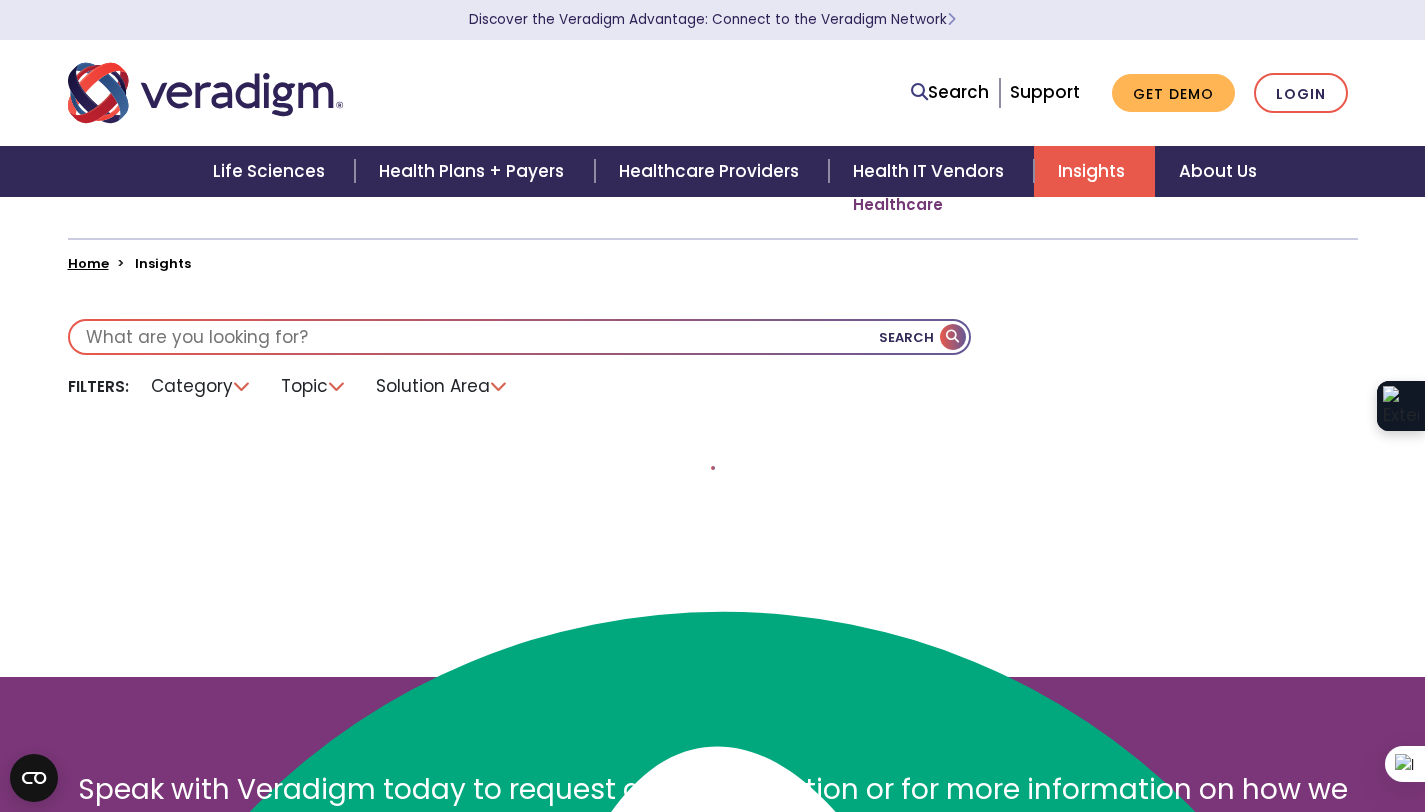 click on "Category" at bounding box center [201, 386] 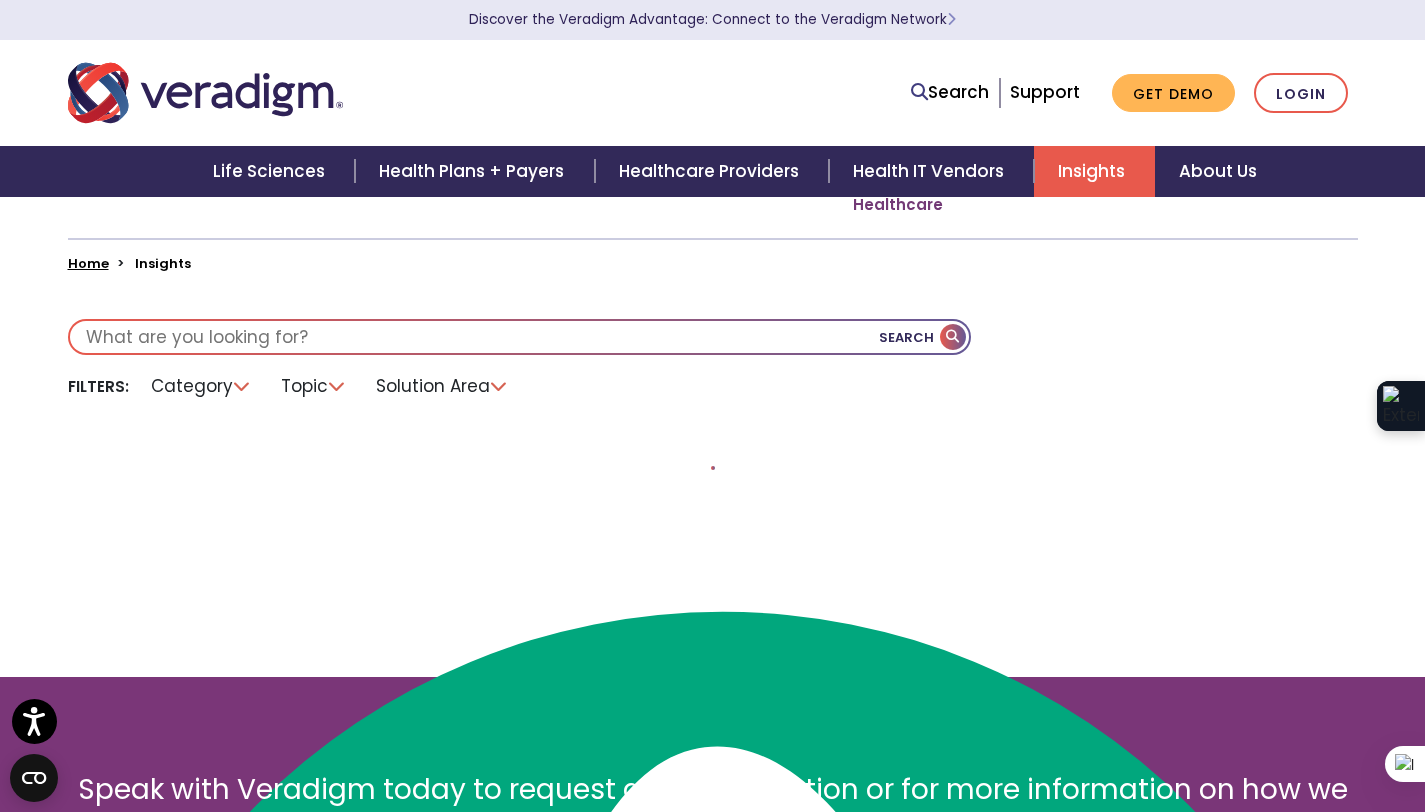click at bounding box center (519, 337) 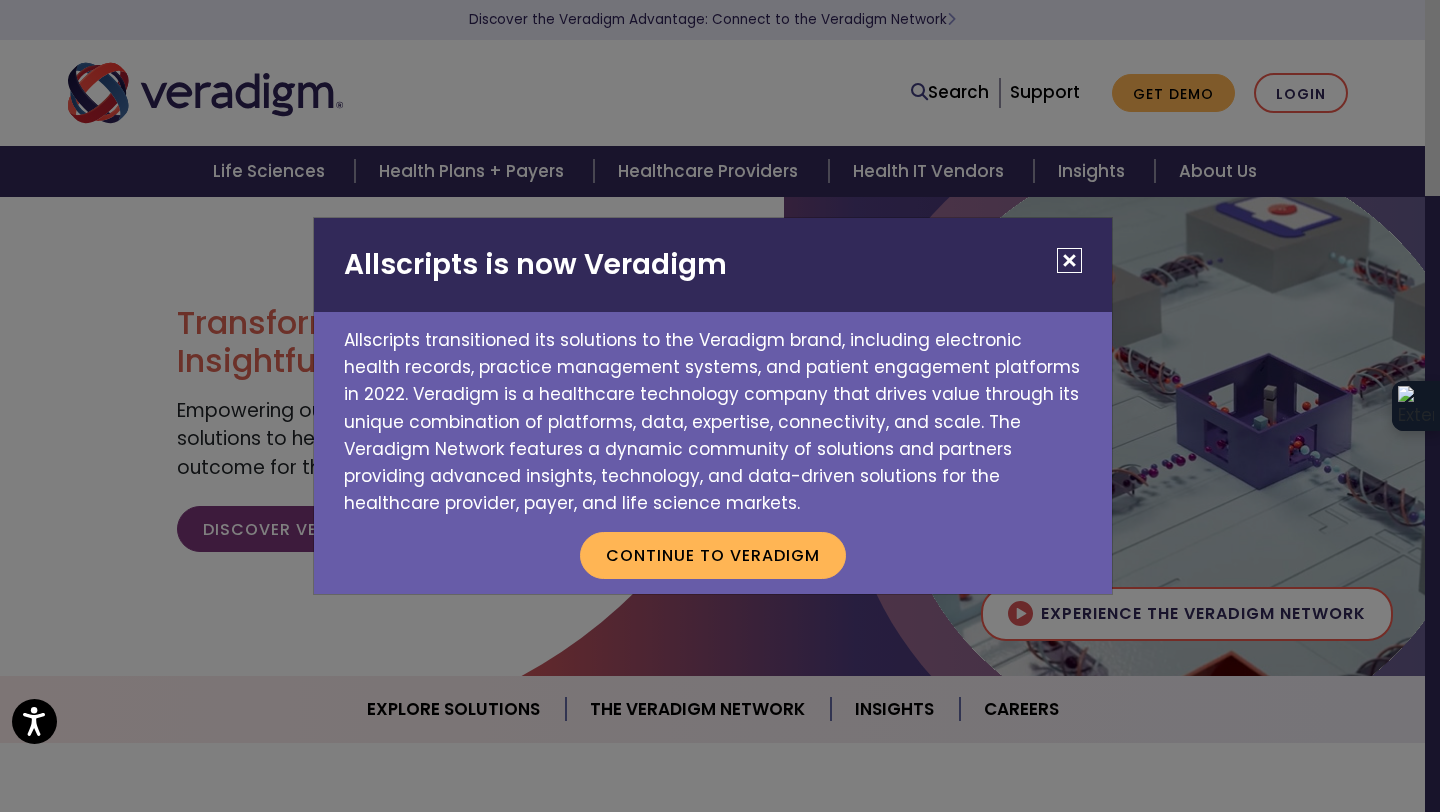 scroll, scrollTop: 0, scrollLeft: 0, axis: both 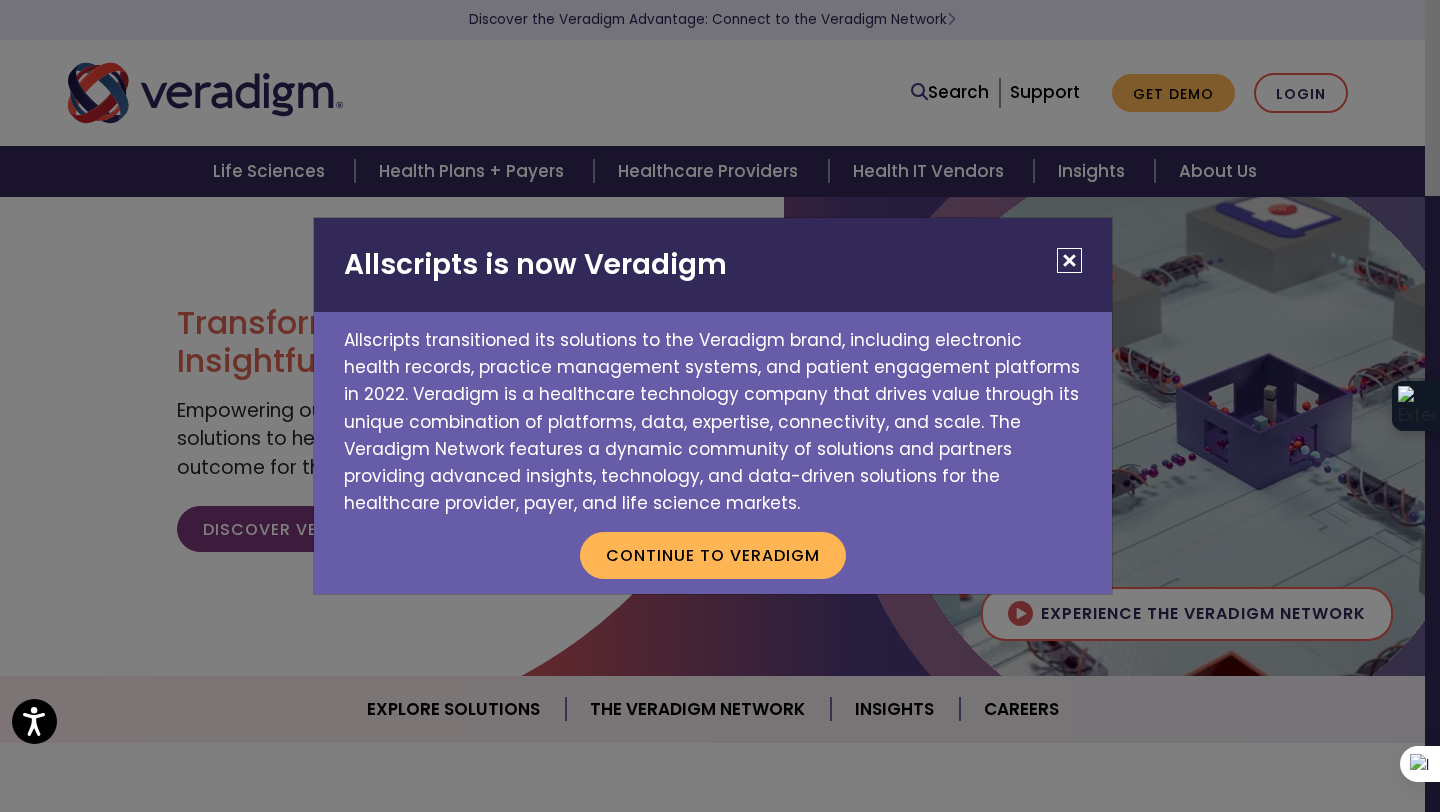 click at bounding box center [1069, 260] 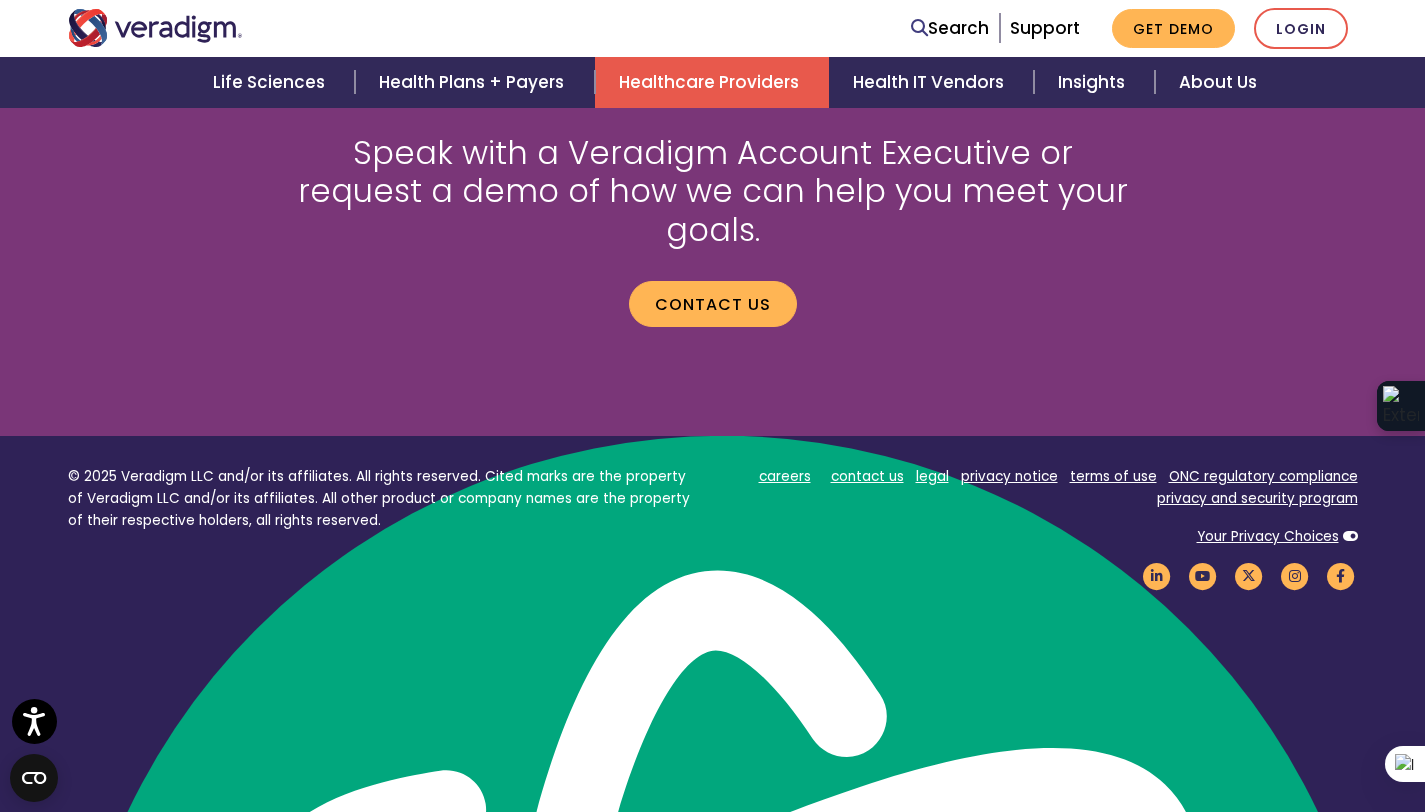 scroll, scrollTop: 2732, scrollLeft: 0, axis: vertical 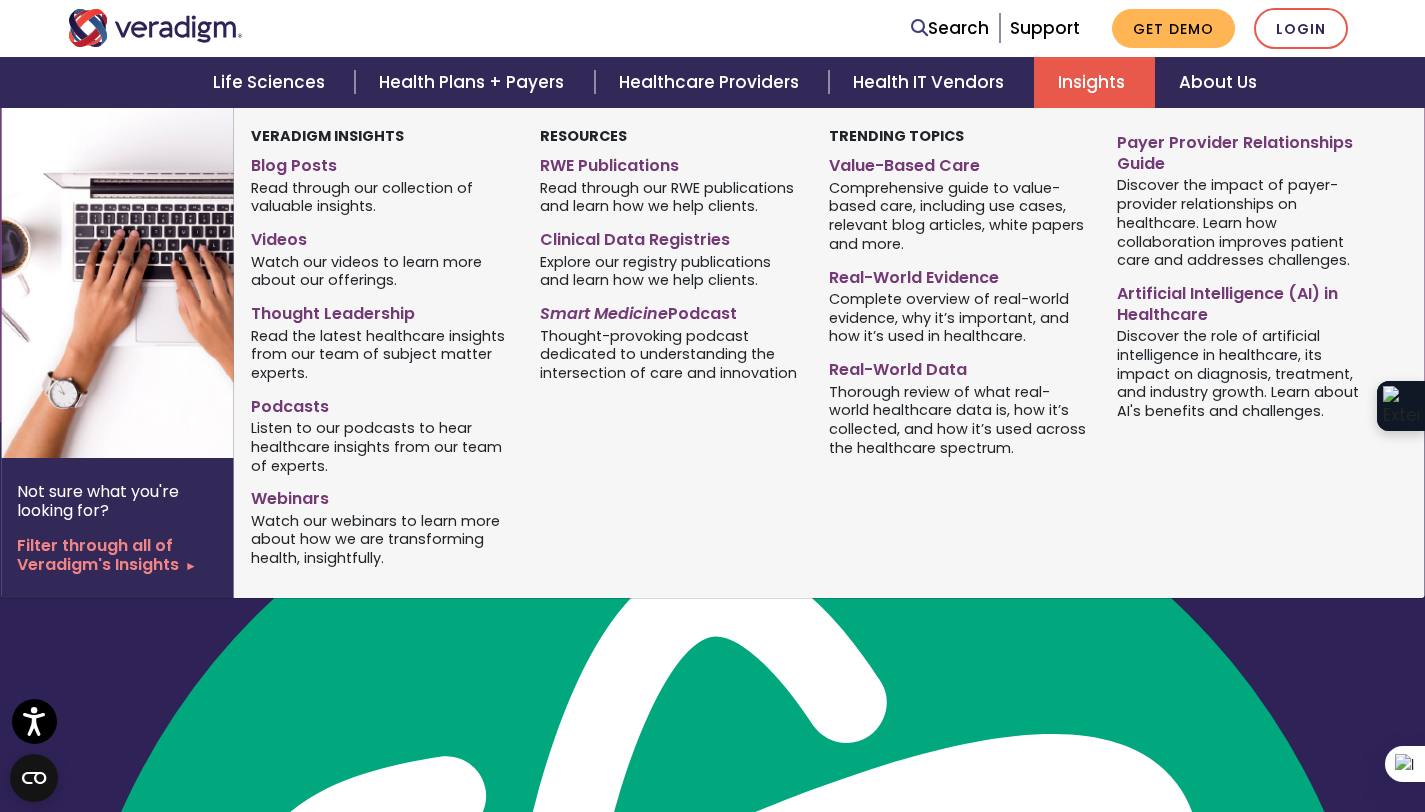 click on "Insights" at bounding box center [1094, 82] 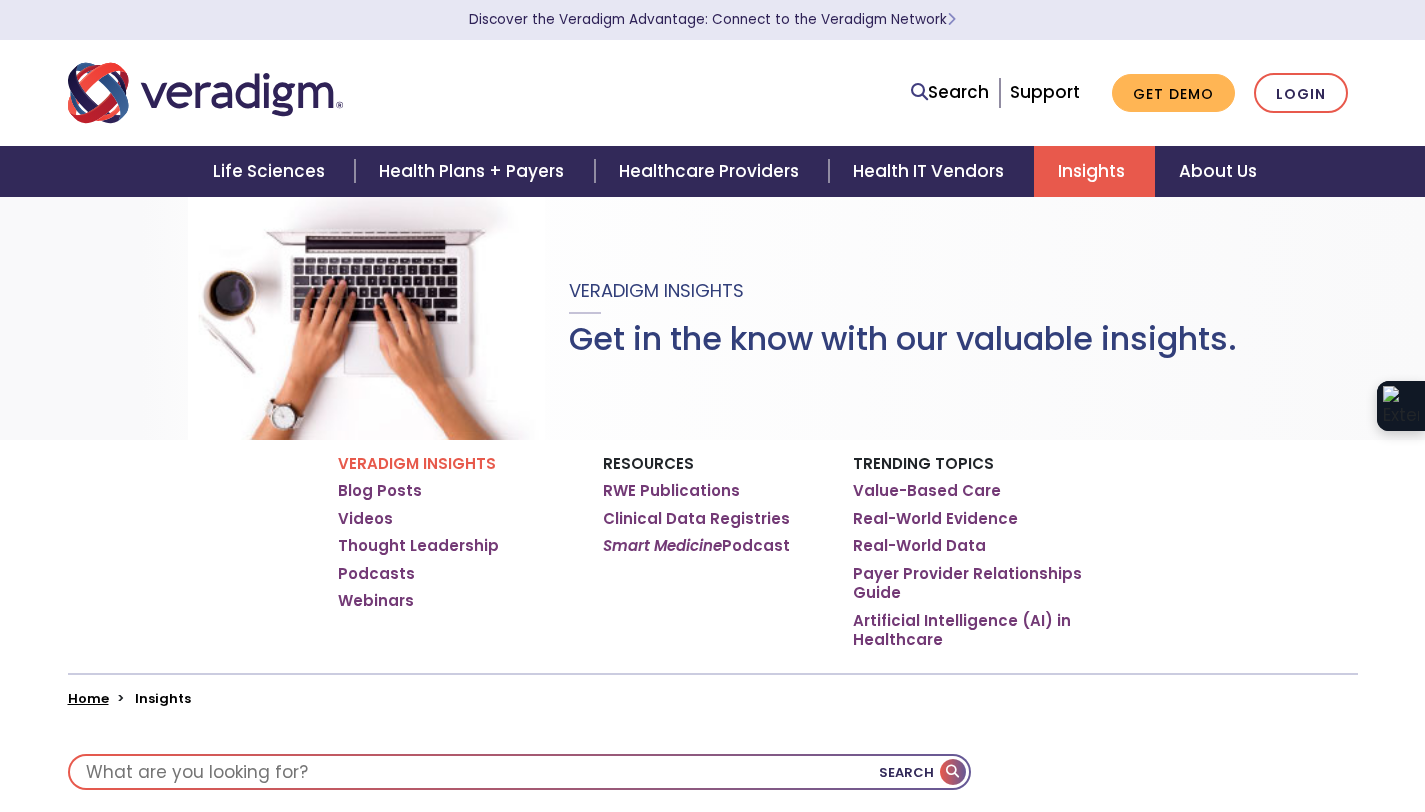 scroll, scrollTop: 0, scrollLeft: 0, axis: both 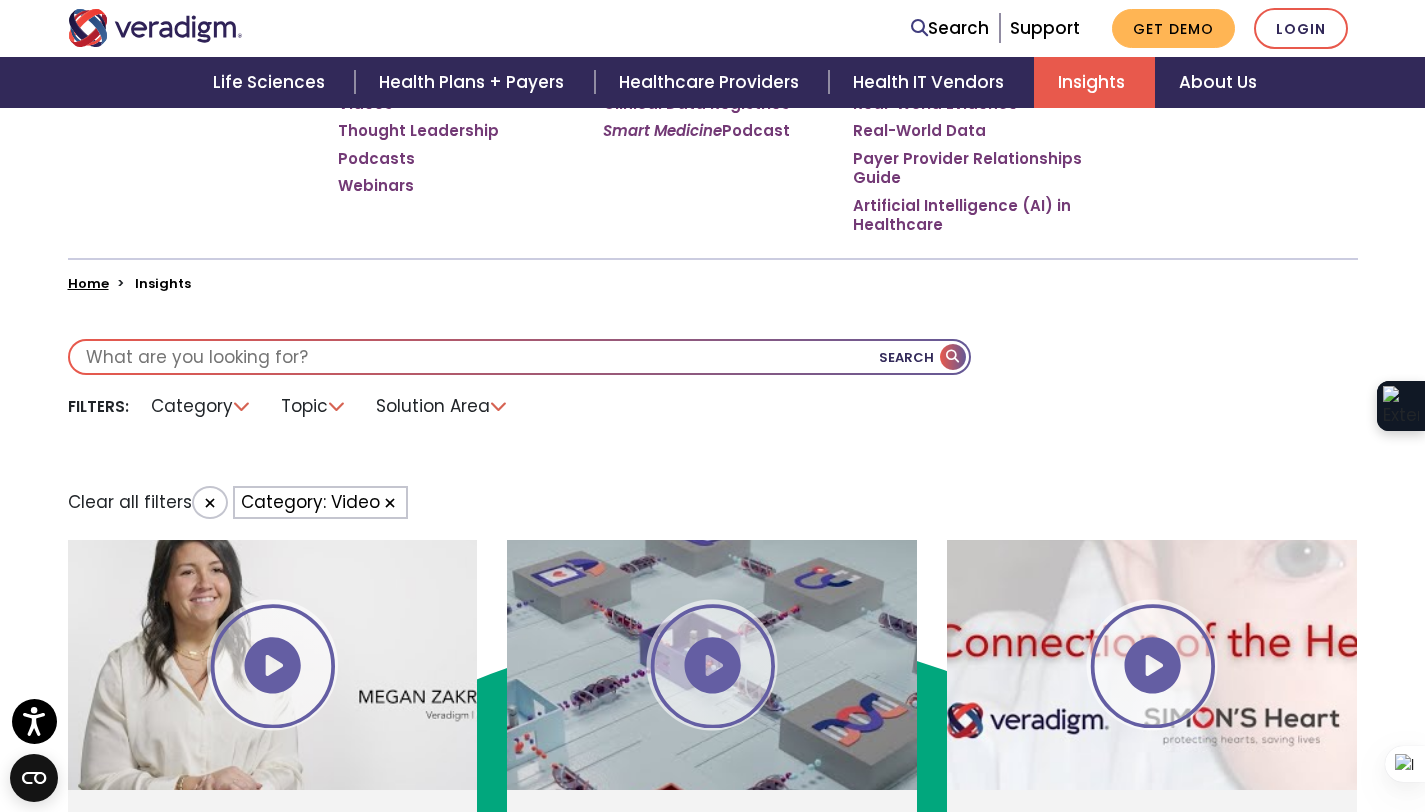 click on "Category" at bounding box center [201, 406] 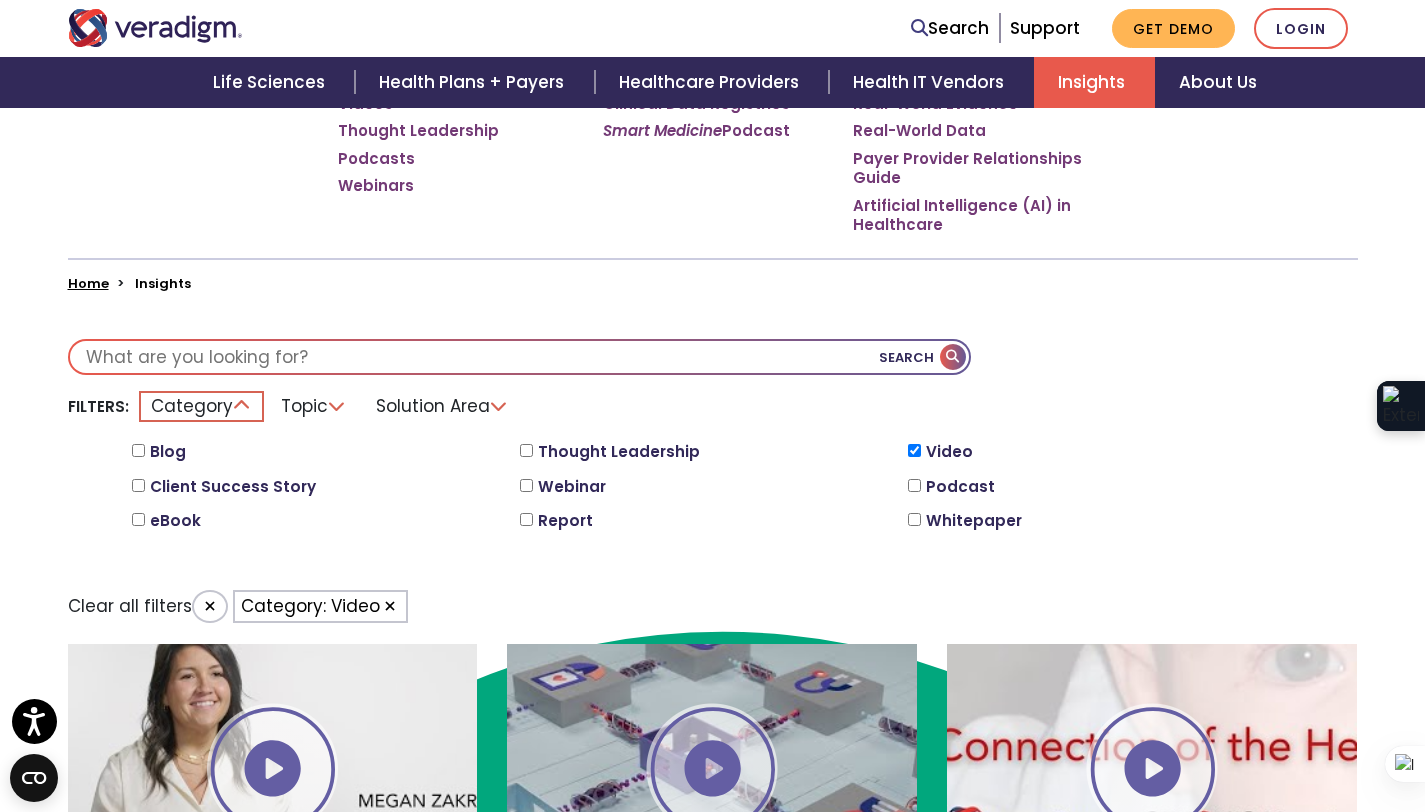 click on "Client Success Story" at bounding box center (233, 487) 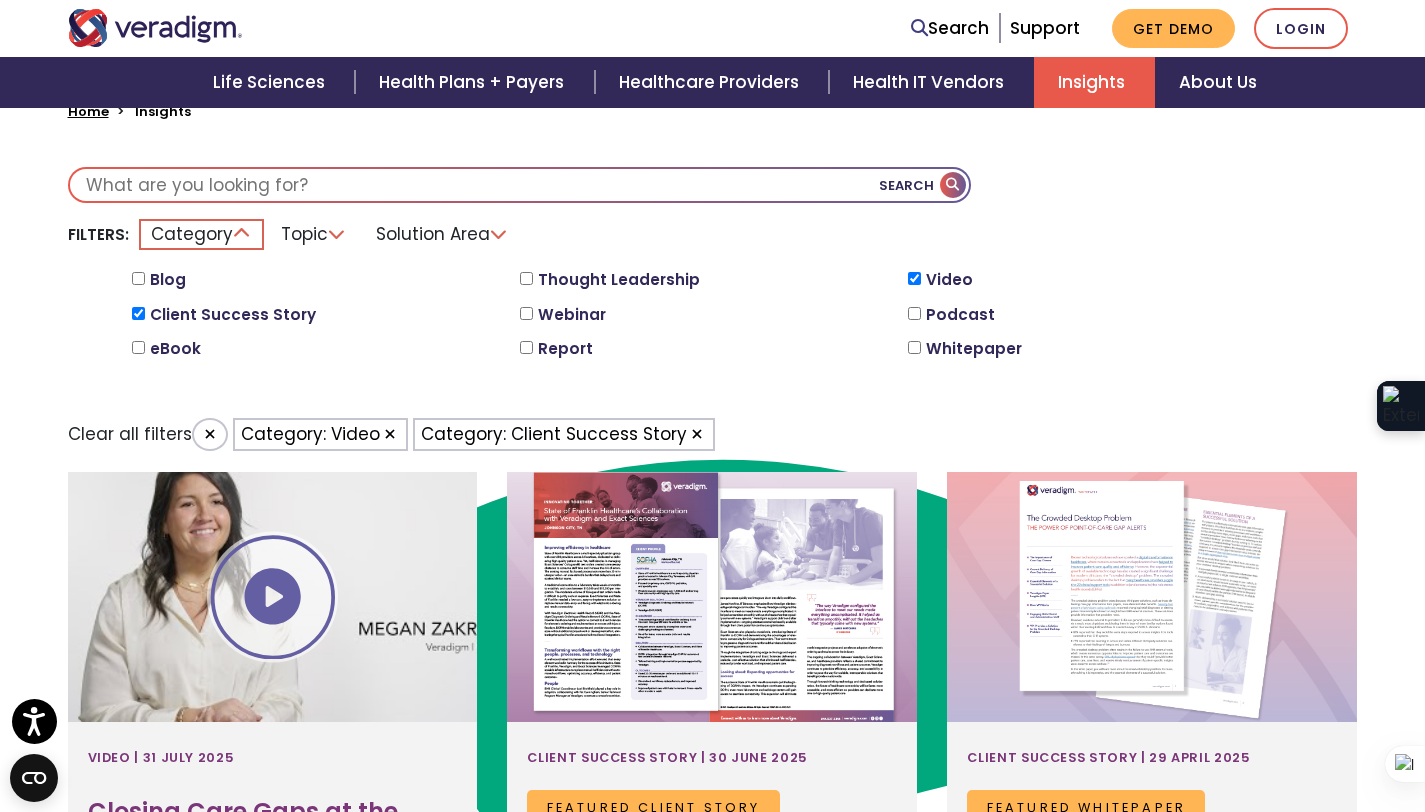 scroll, scrollTop: 607, scrollLeft: 0, axis: vertical 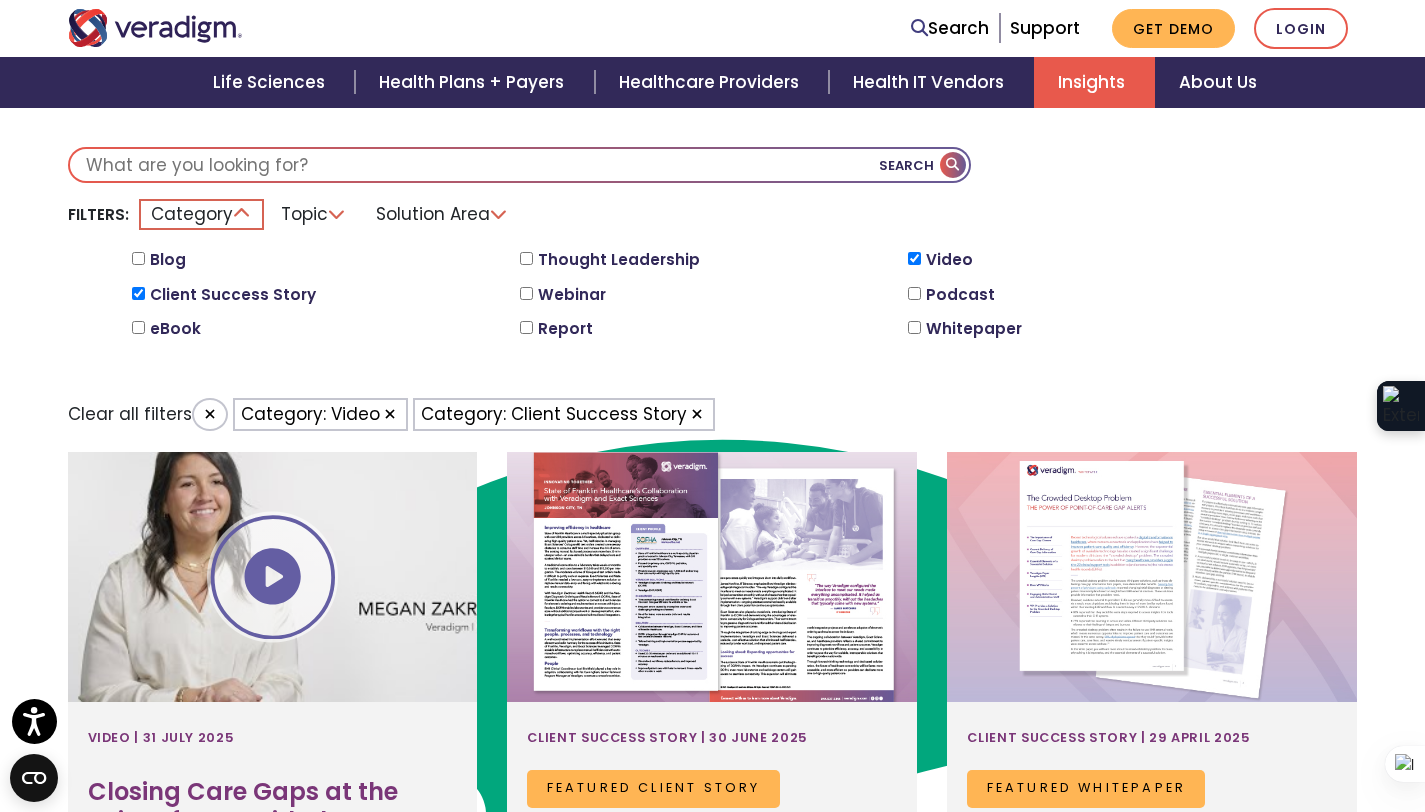 click on "Video" at bounding box center [914, 258] 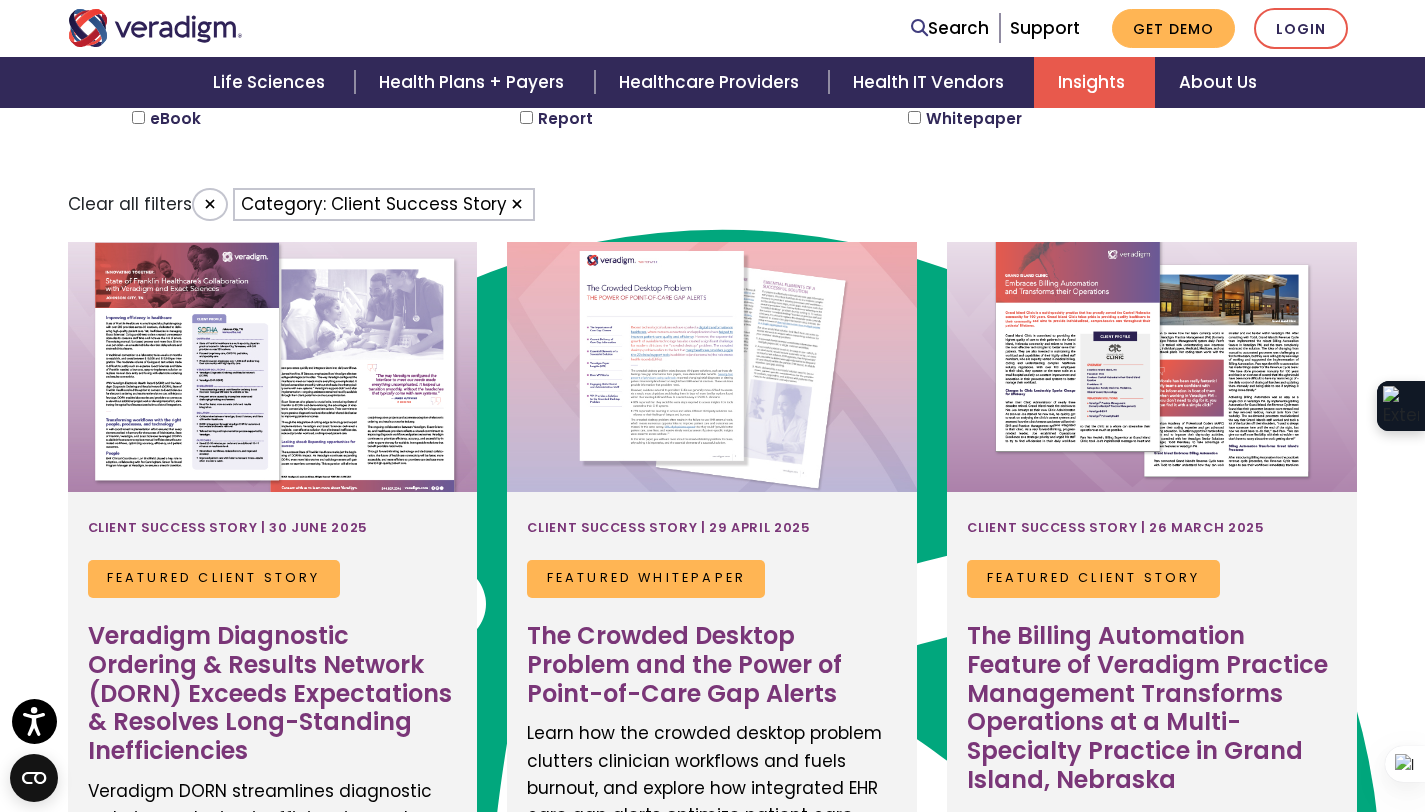 scroll, scrollTop: 916, scrollLeft: 0, axis: vertical 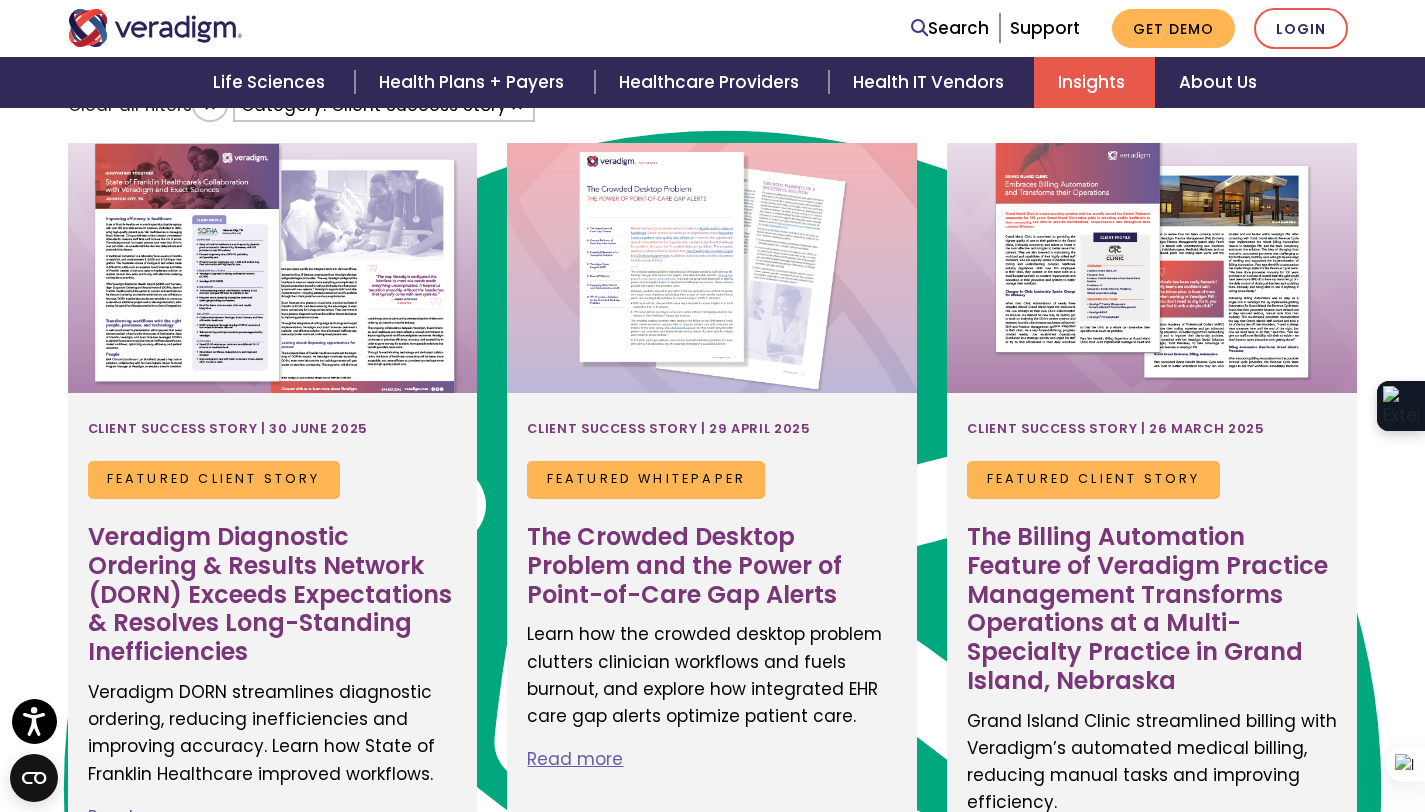 click on "Search Filters: Topic" at bounding box center (712, 1936) 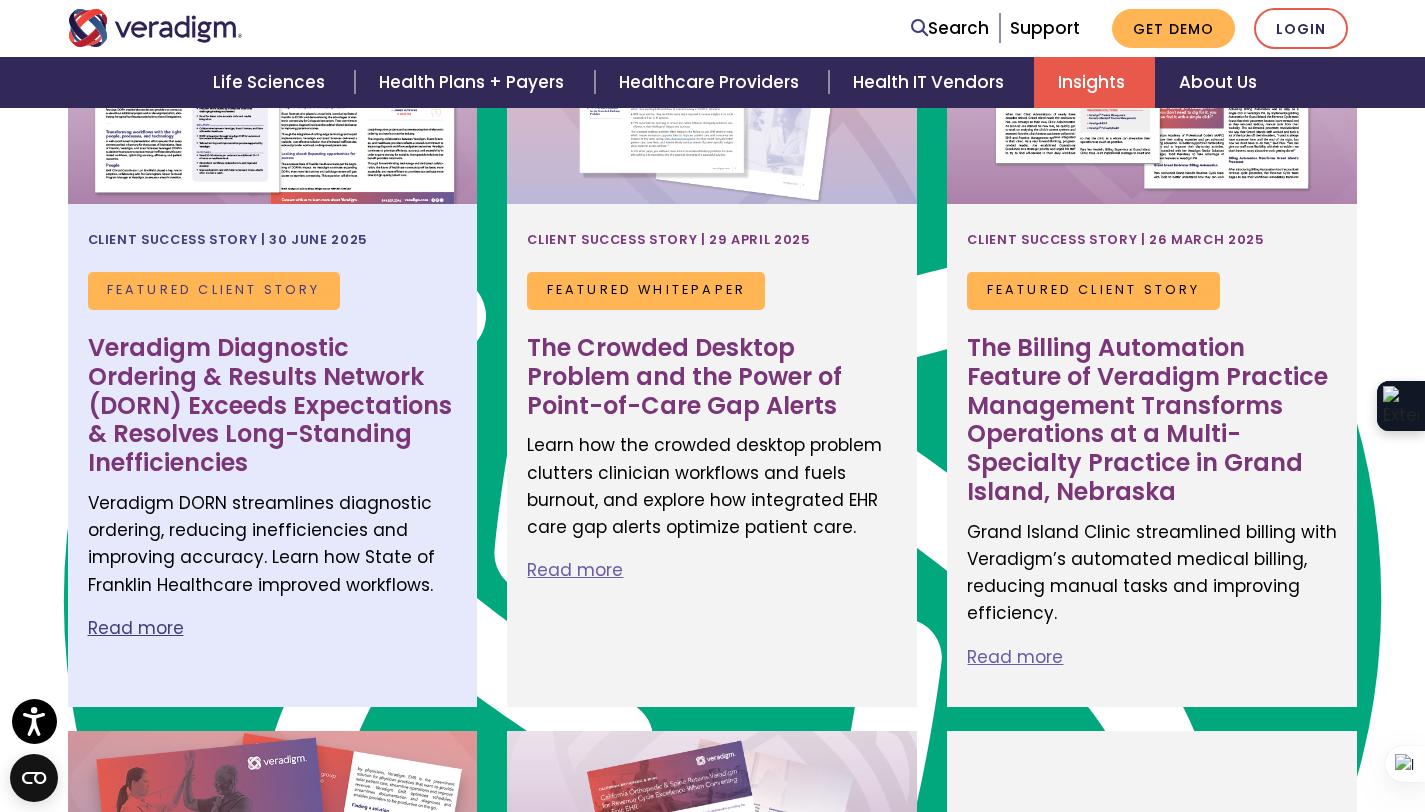 scroll, scrollTop: 1236, scrollLeft: 0, axis: vertical 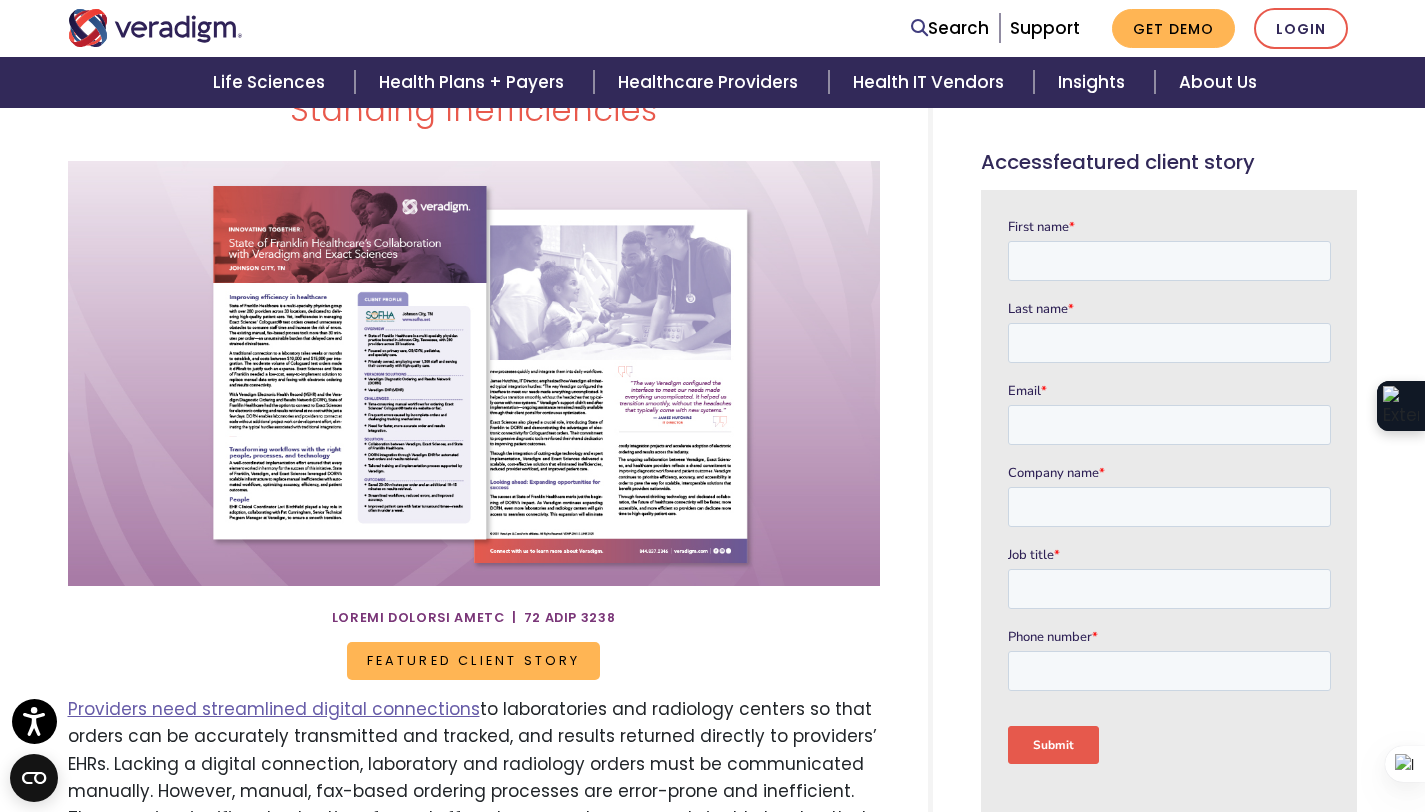 click on "Featured Client Story" at bounding box center (473, 661) 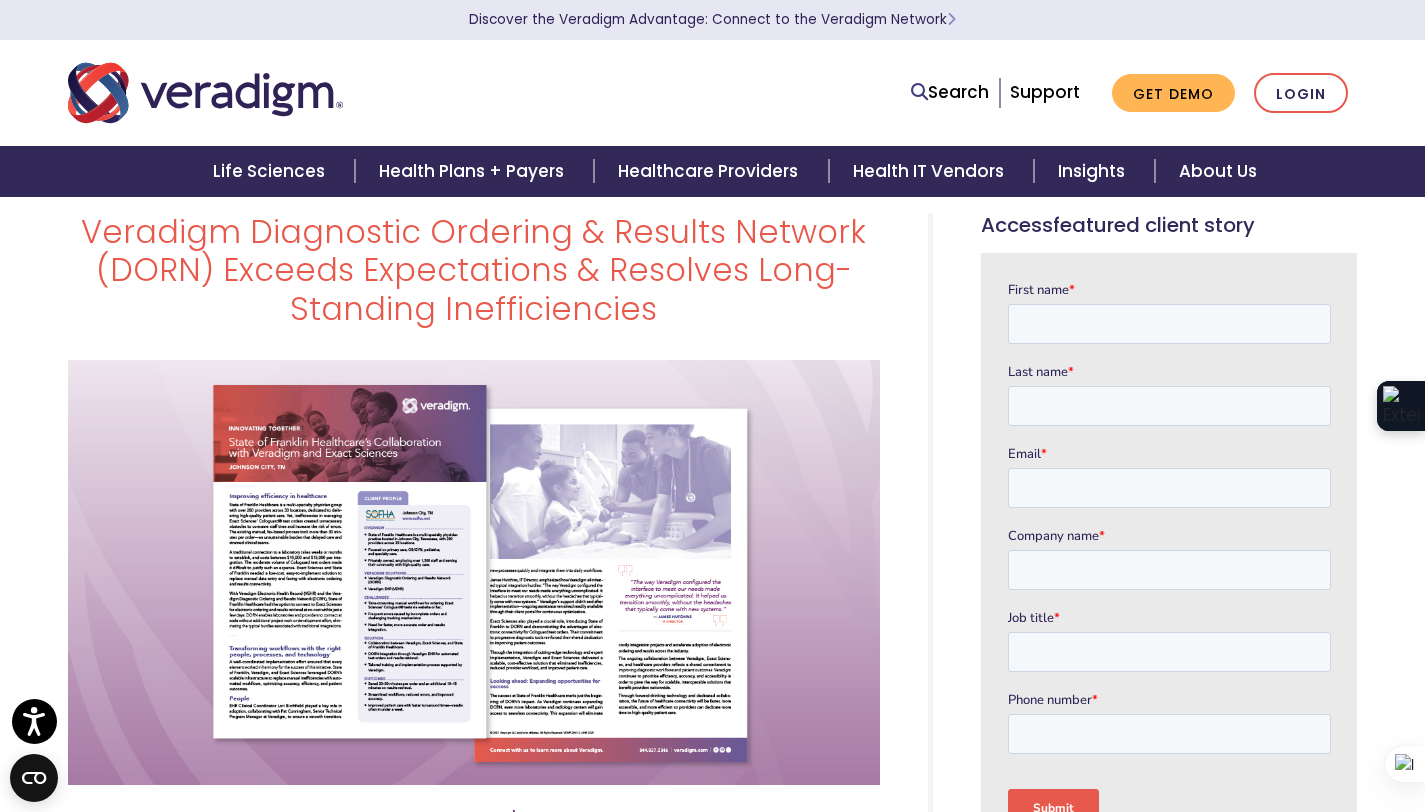 scroll, scrollTop: 33, scrollLeft: 0, axis: vertical 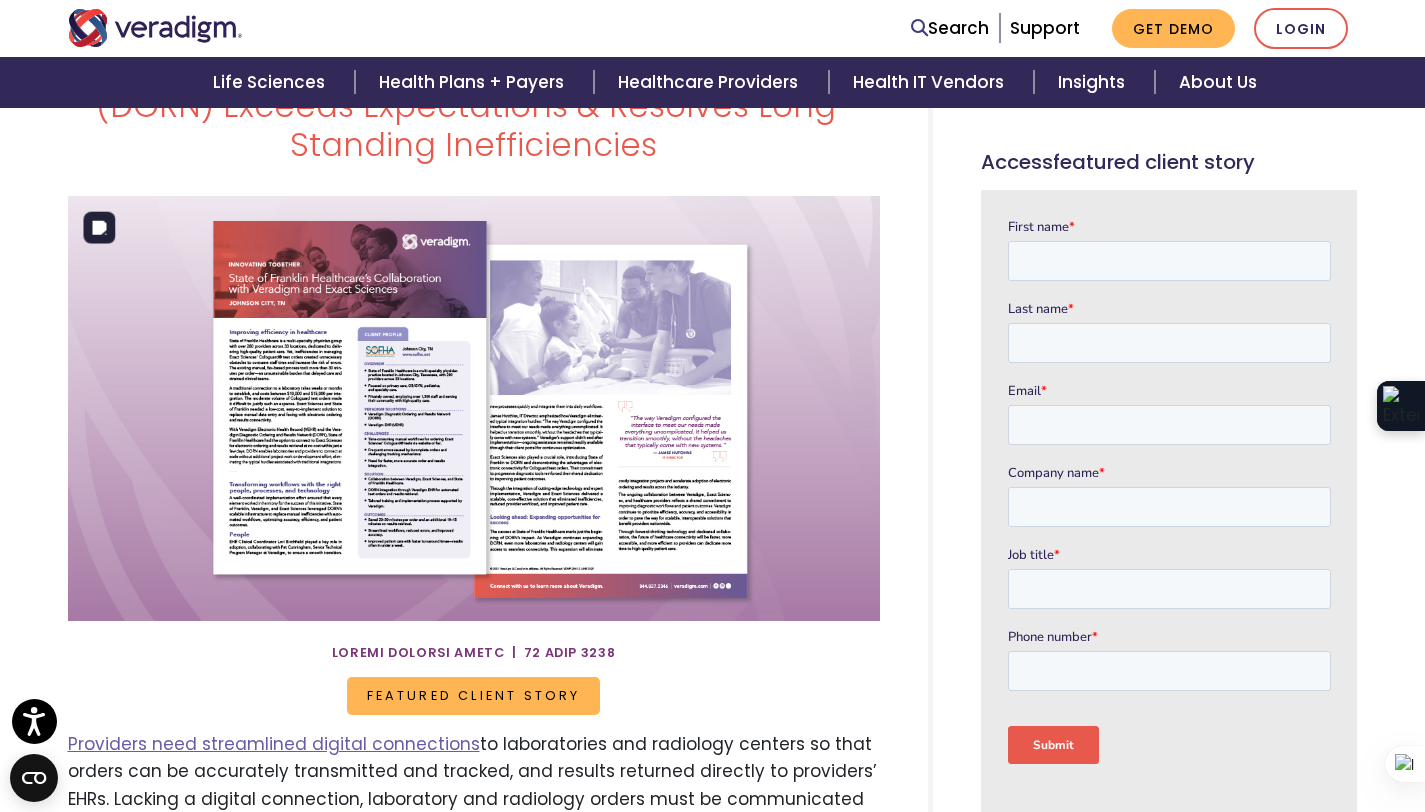 click at bounding box center (474, 408) 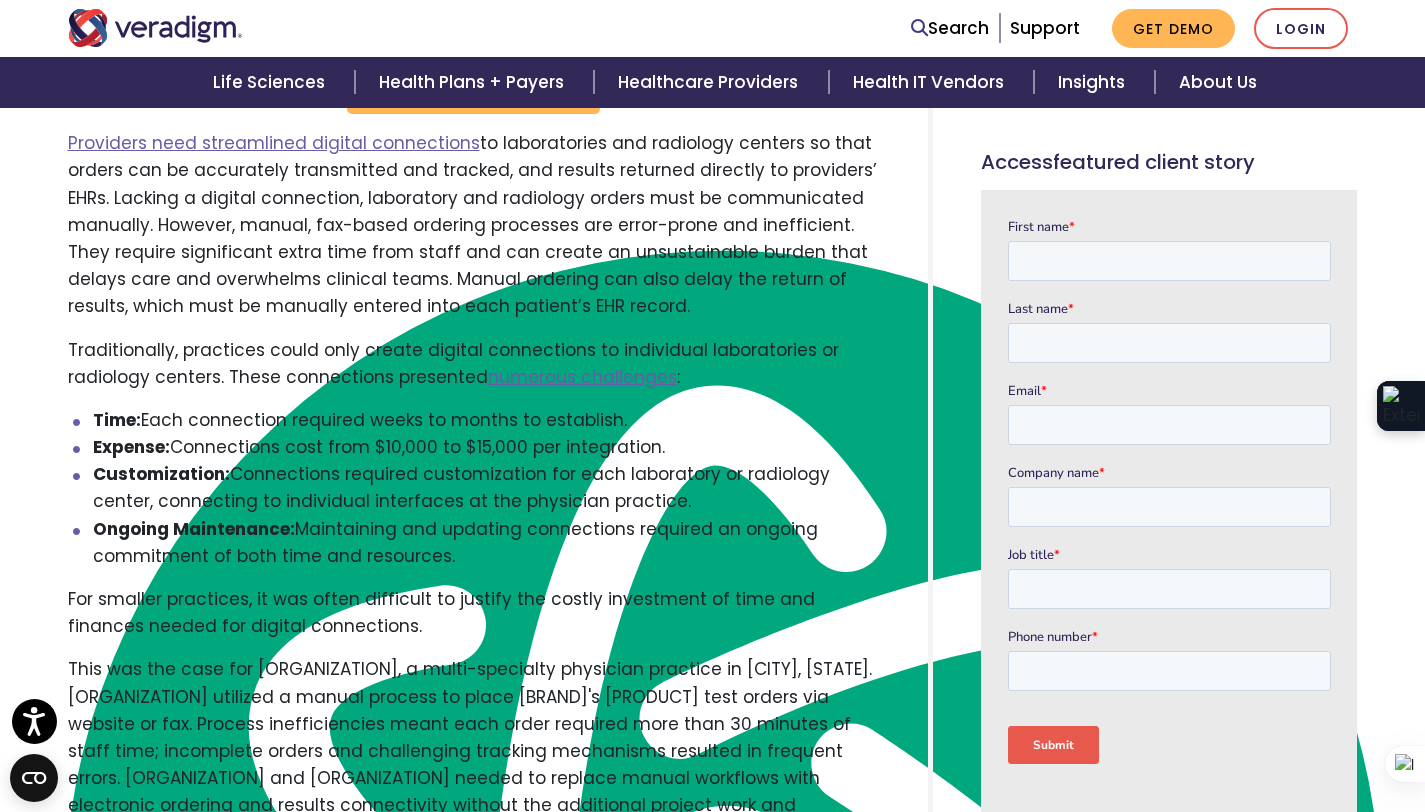 scroll, scrollTop: 808, scrollLeft: 0, axis: vertical 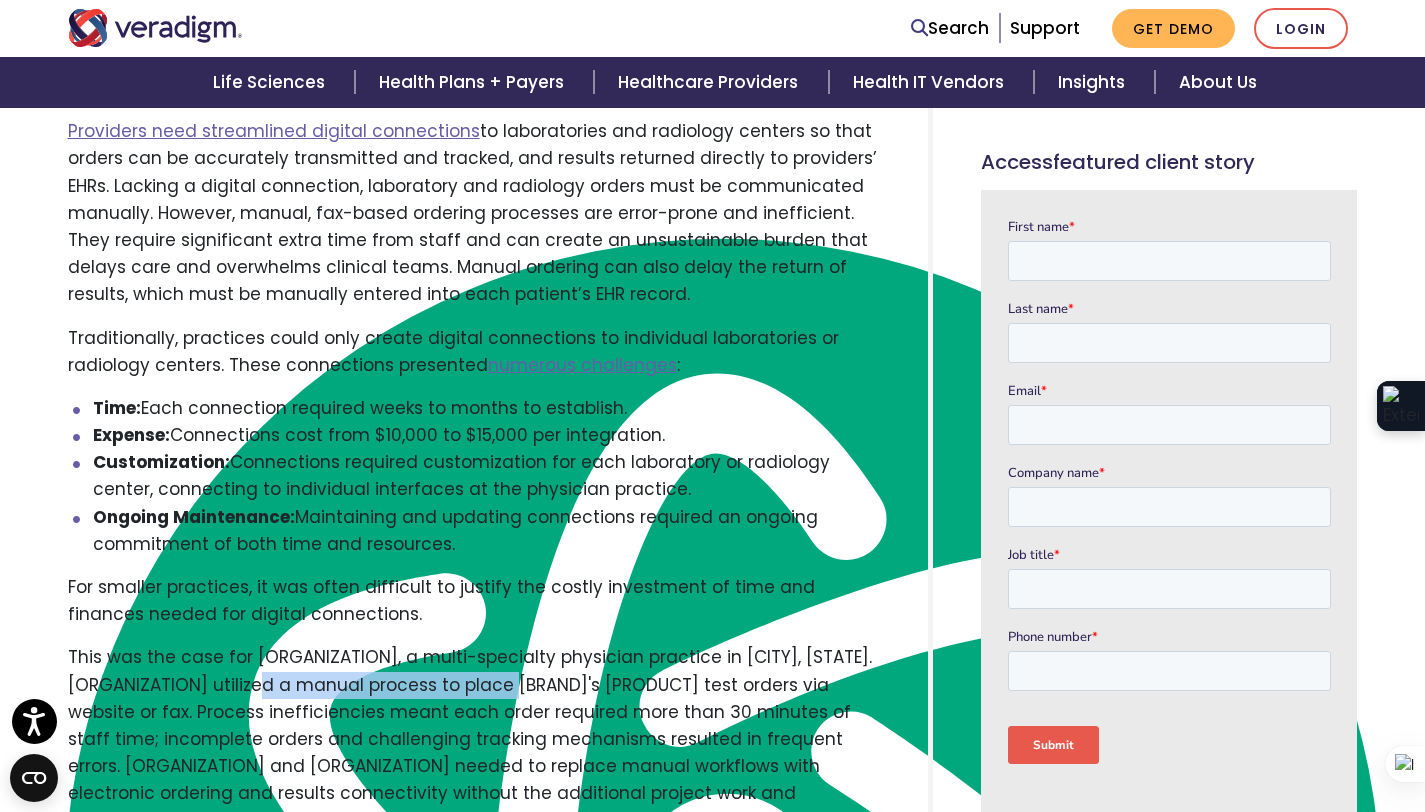 drag, startPoint x: 286, startPoint y: 685, endPoint x: 515, endPoint y: 687, distance: 229.00873 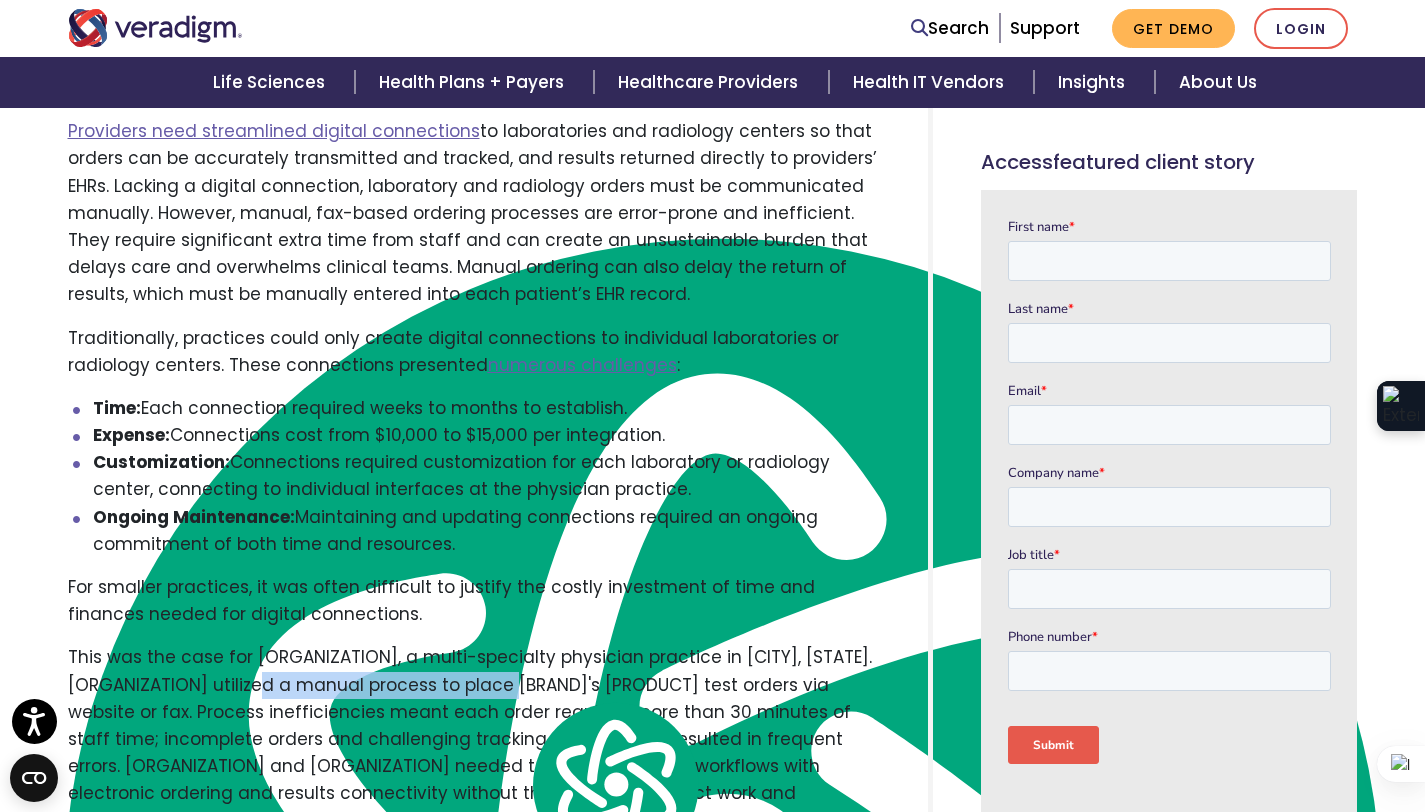copy on "State of Franklin Healthcare" 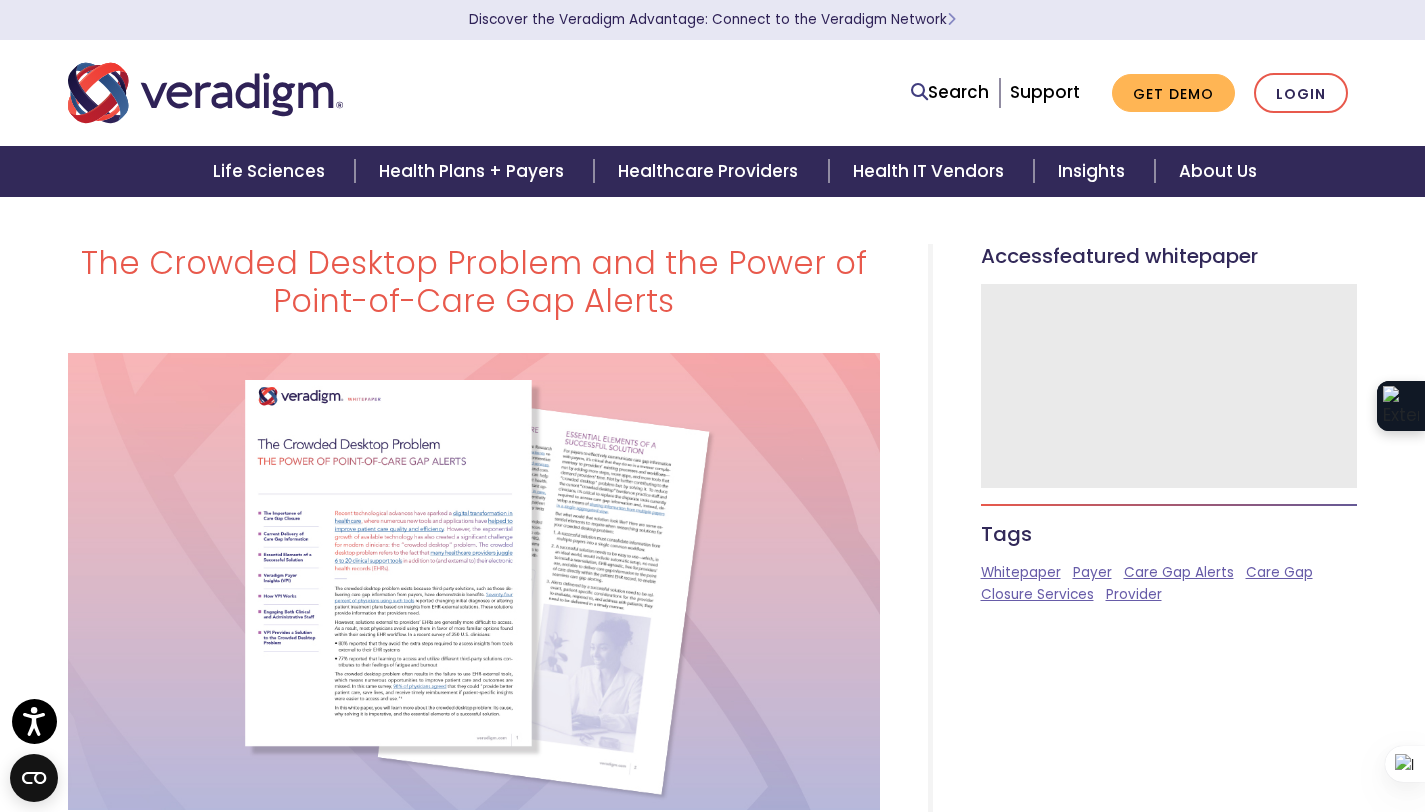 scroll, scrollTop: 0, scrollLeft: 0, axis: both 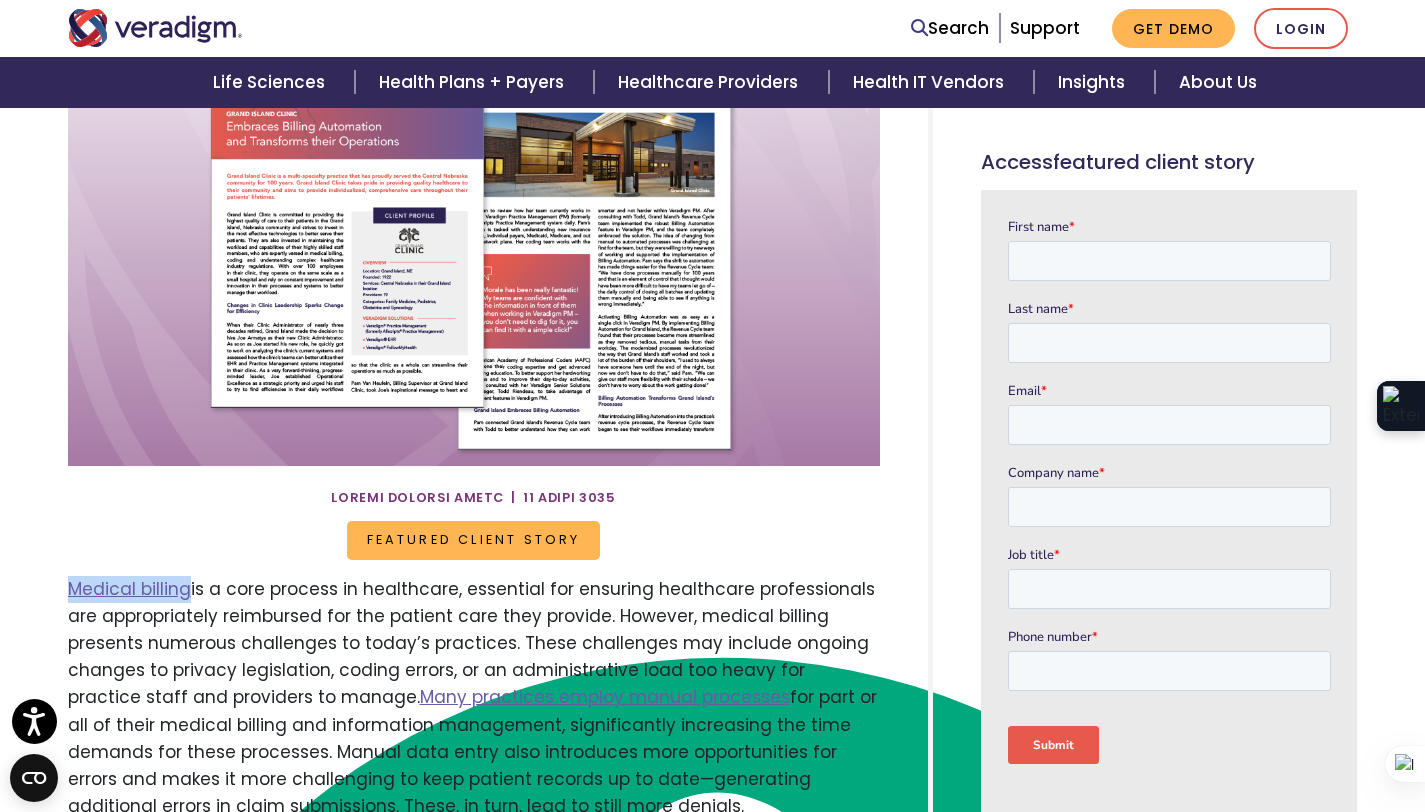 drag, startPoint x: 72, startPoint y: 543, endPoint x: 201, endPoint y: 558, distance: 129.86917 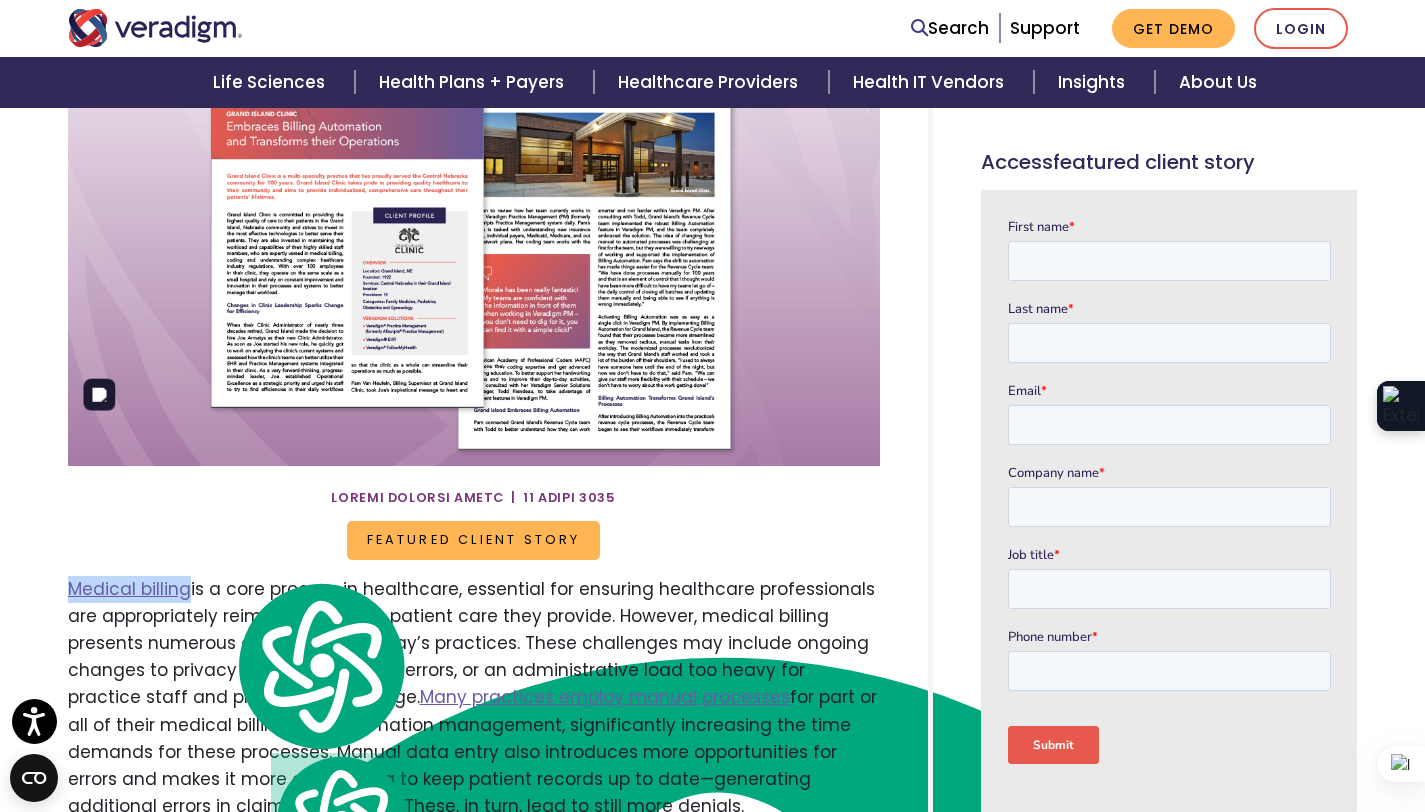 copy on "Medical billing" 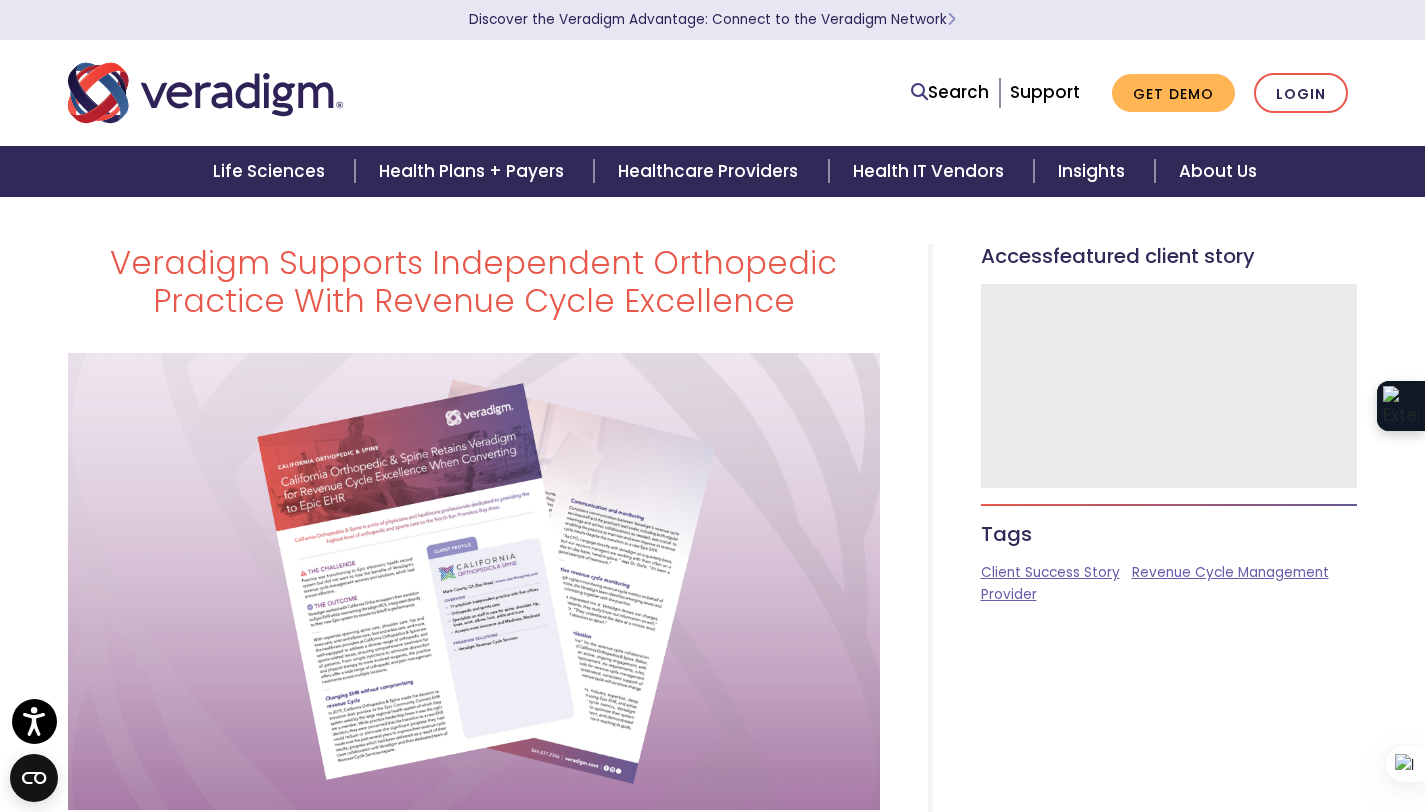 scroll, scrollTop: 0, scrollLeft: 0, axis: both 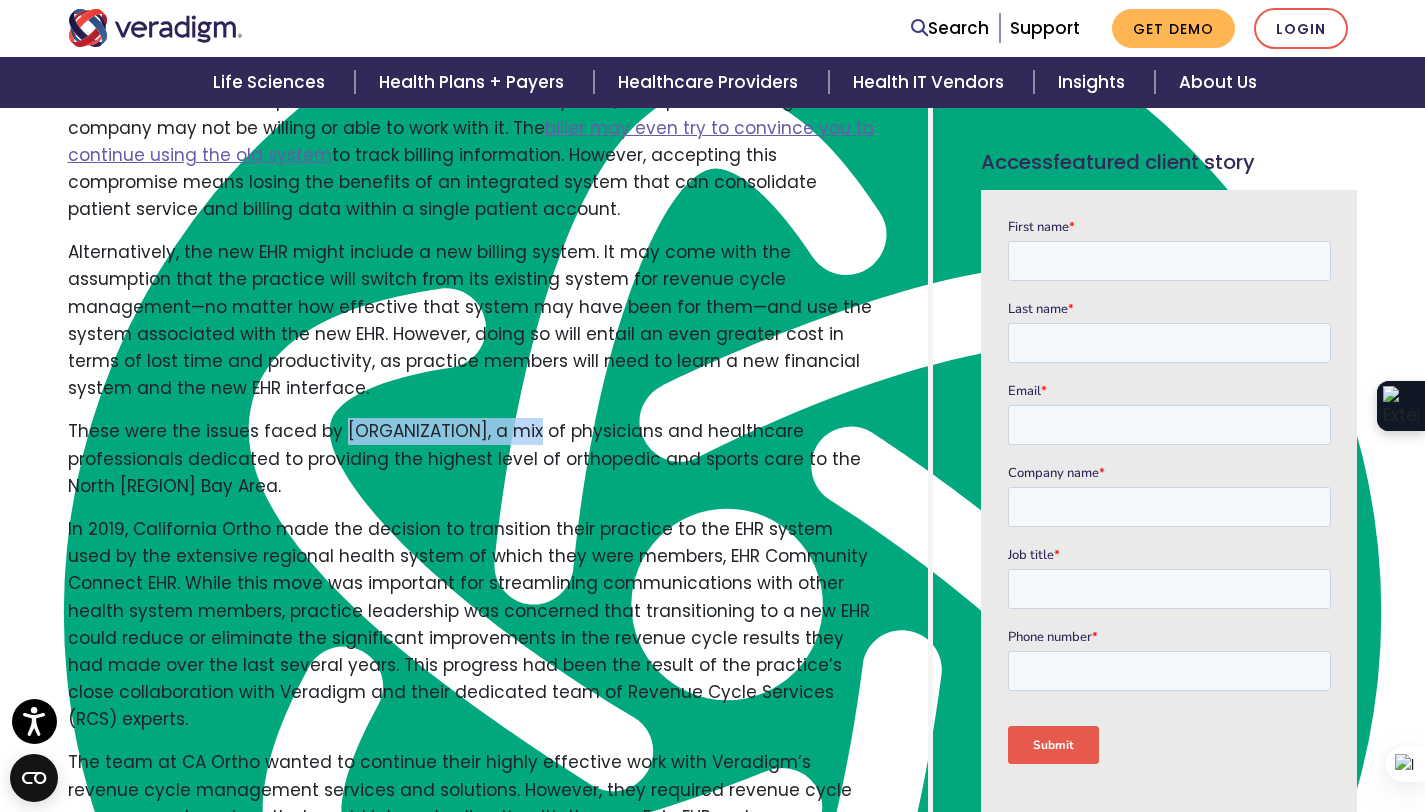 drag, startPoint x: 341, startPoint y: 432, endPoint x: 517, endPoint y: 434, distance: 176.01137 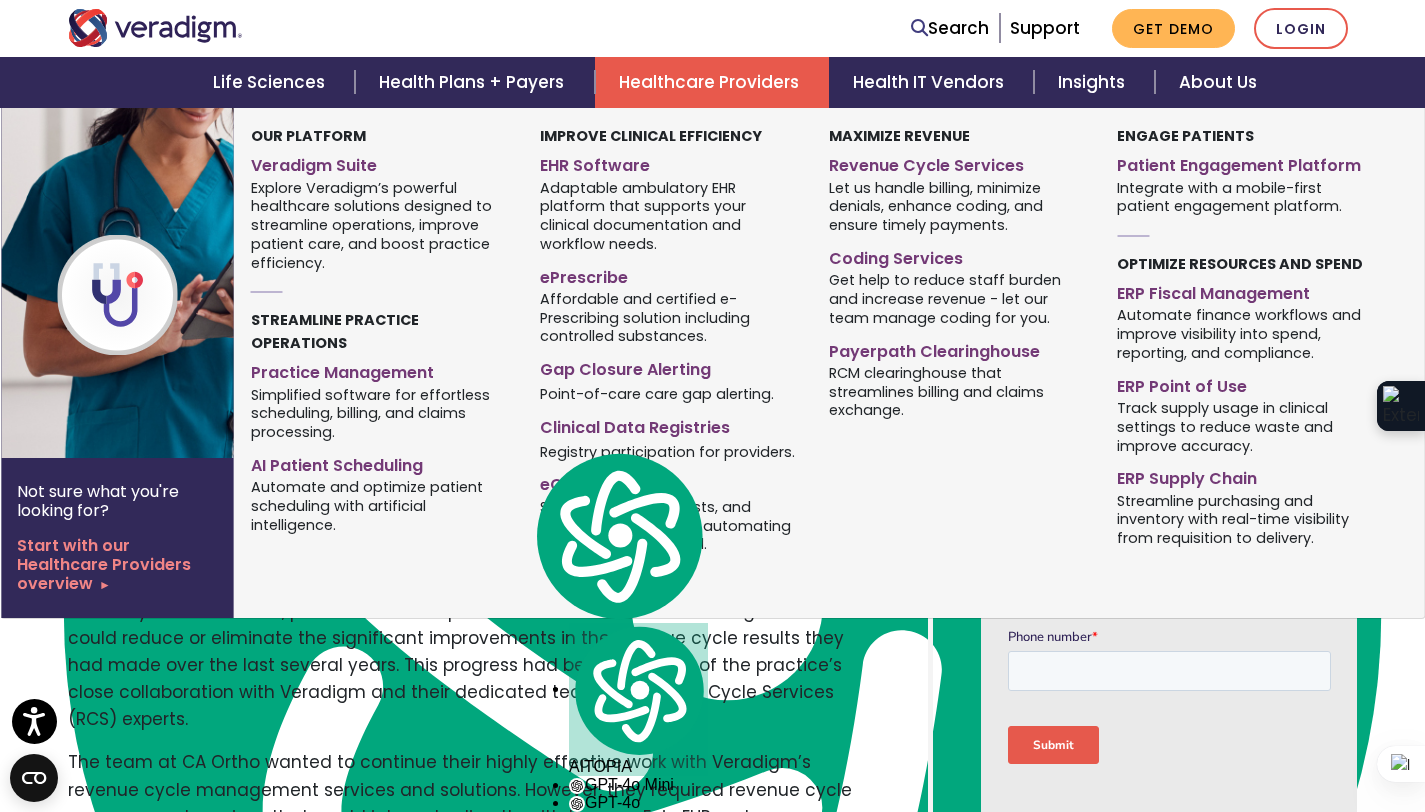 copy on "California Orthopedic" 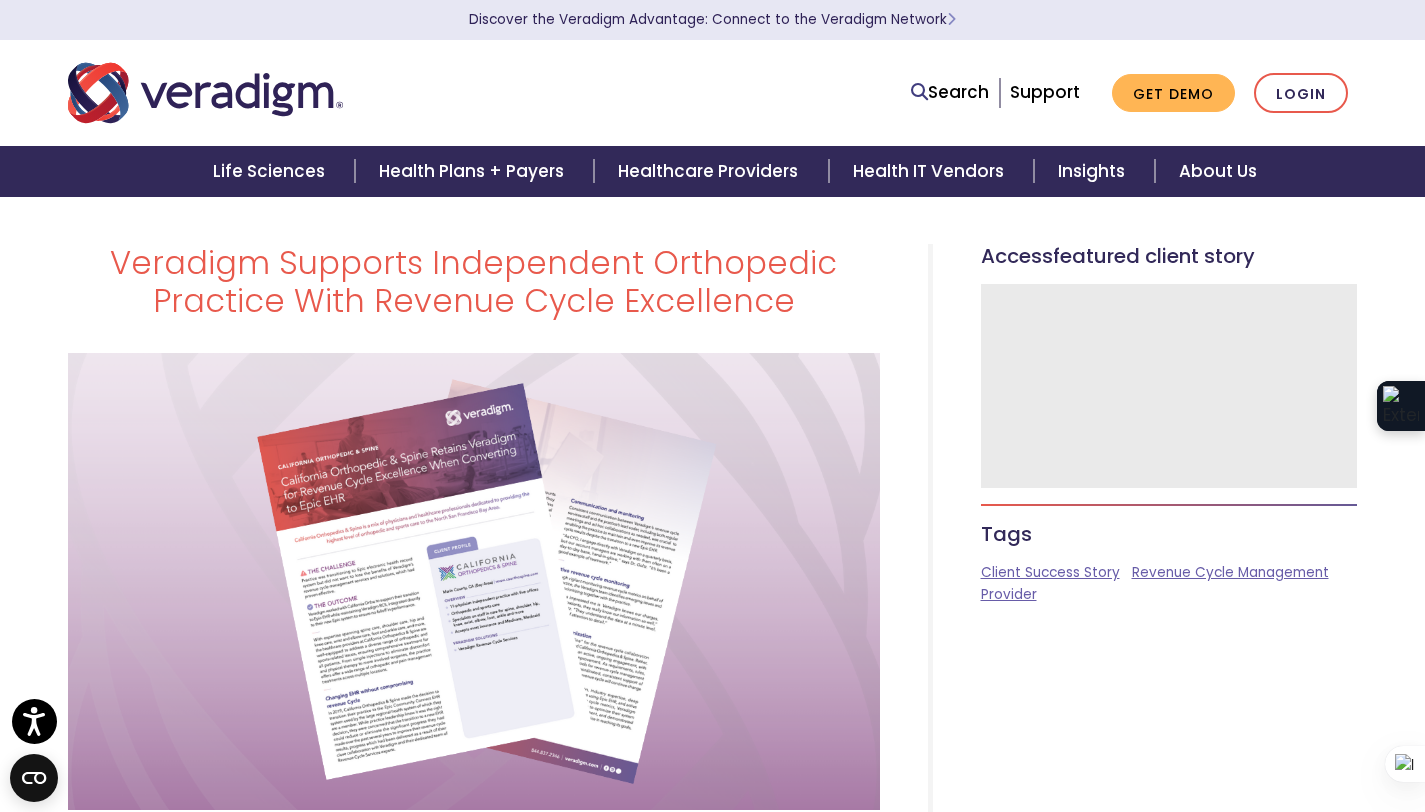 scroll, scrollTop: 0, scrollLeft: 0, axis: both 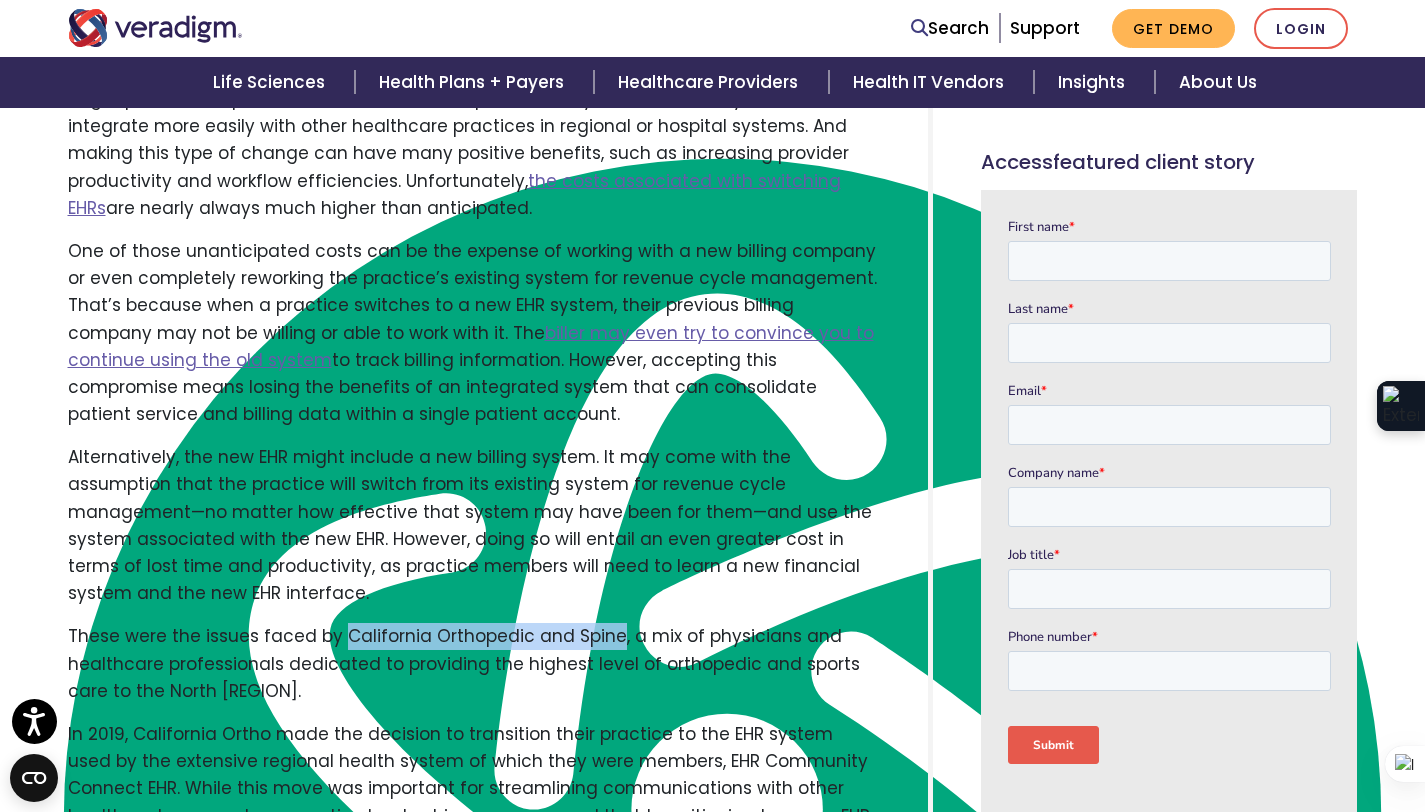drag, startPoint x: 338, startPoint y: 637, endPoint x: 608, endPoint y: 641, distance: 270.02963 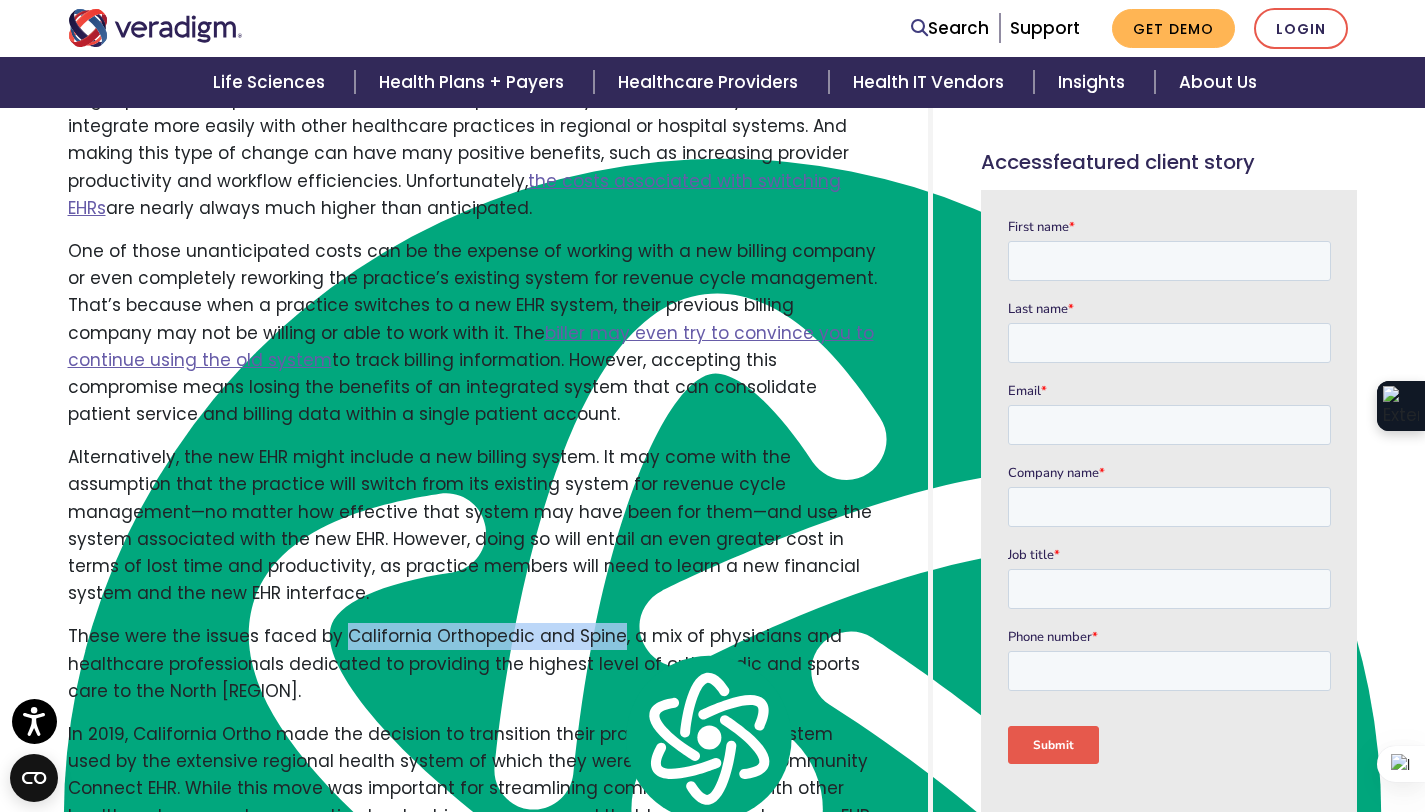 copy on "California Orthopedic and Spine" 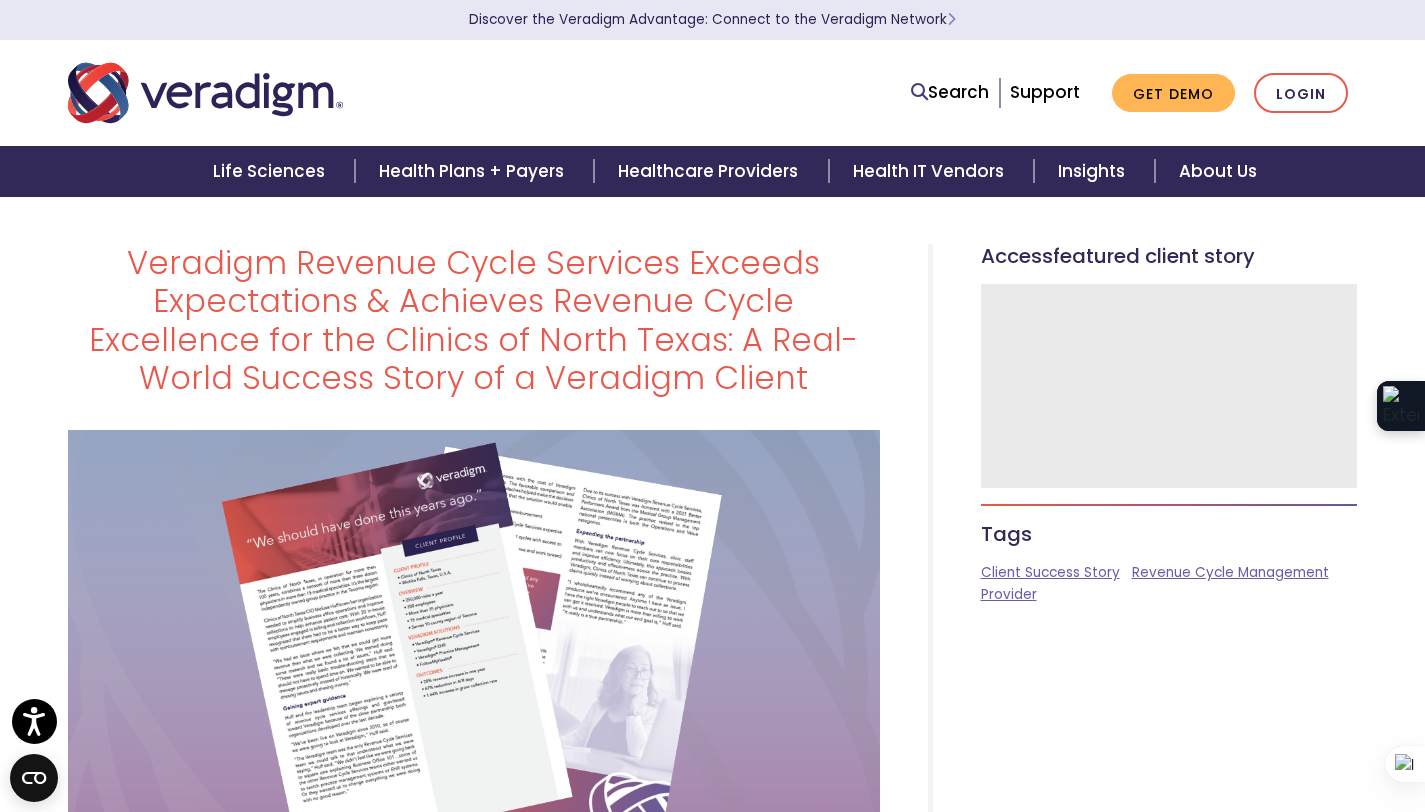 scroll, scrollTop: 0, scrollLeft: 0, axis: both 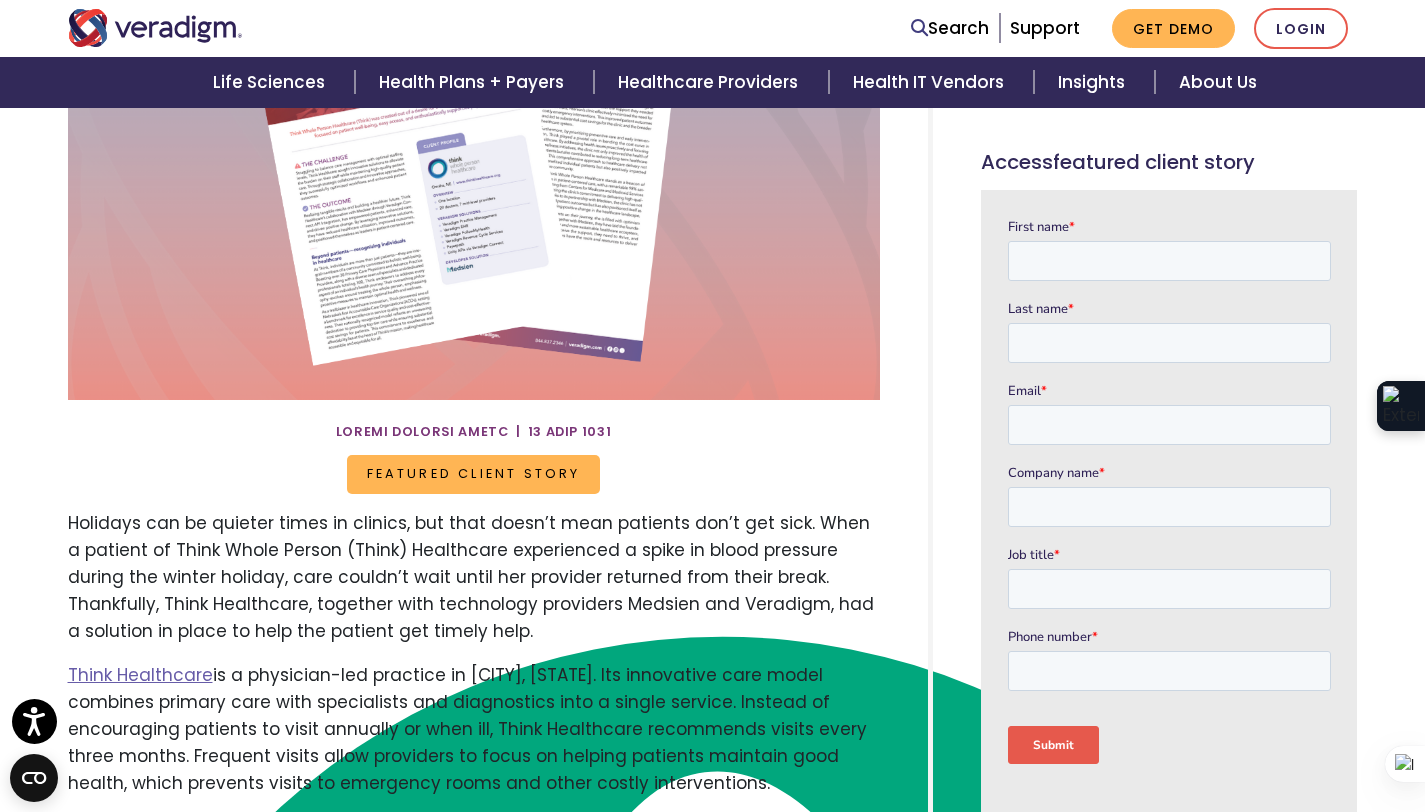 drag, startPoint x: 180, startPoint y: 552, endPoint x: 467, endPoint y: 550, distance: 287.00696 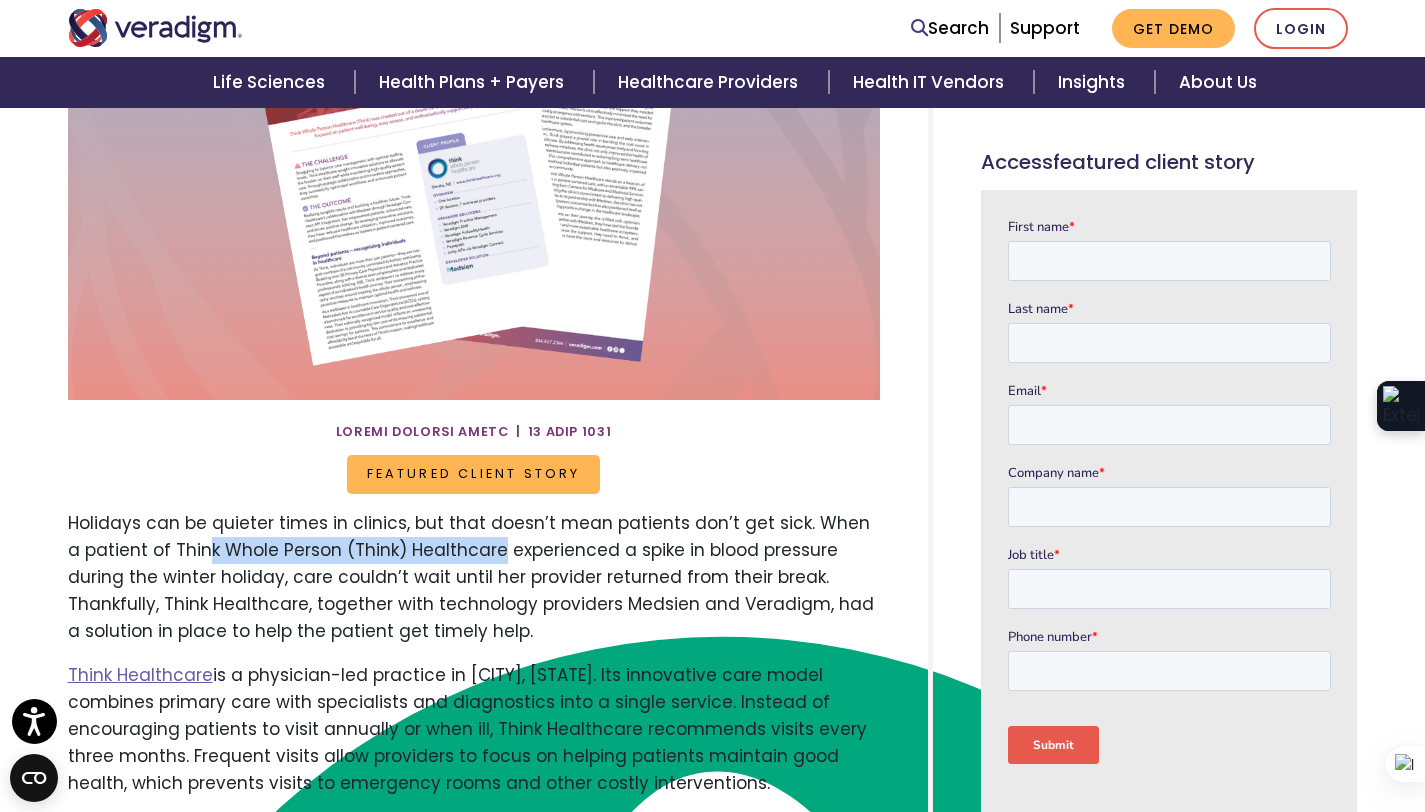 drag, startPoint x: 478, startPoint y: 550, endPoint x: 167, endPoint y: 572, distance: 311.77716 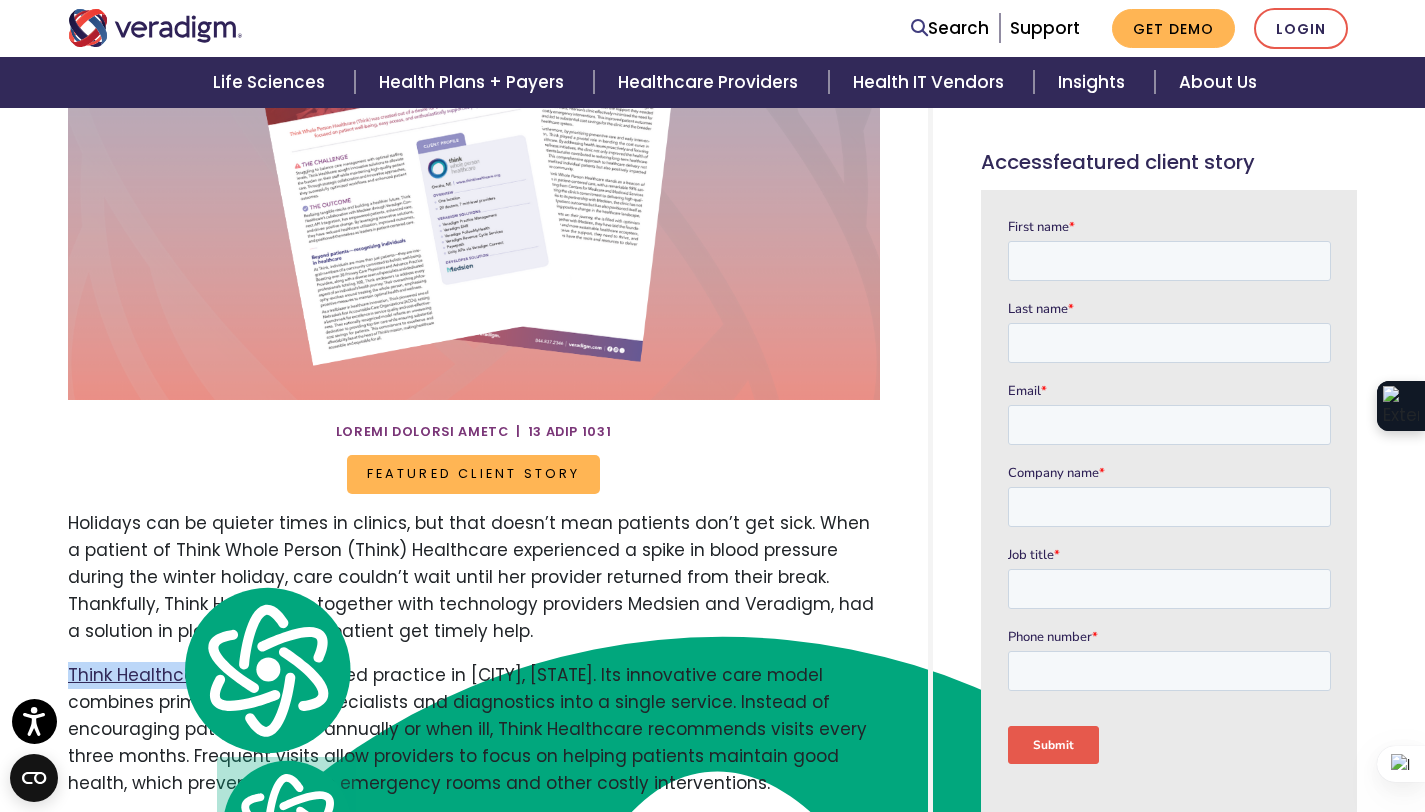 drag, startPoint x: 60, startPoint y: 664, endPoint x: 275, endPoint y: 694, distance: 217.08293 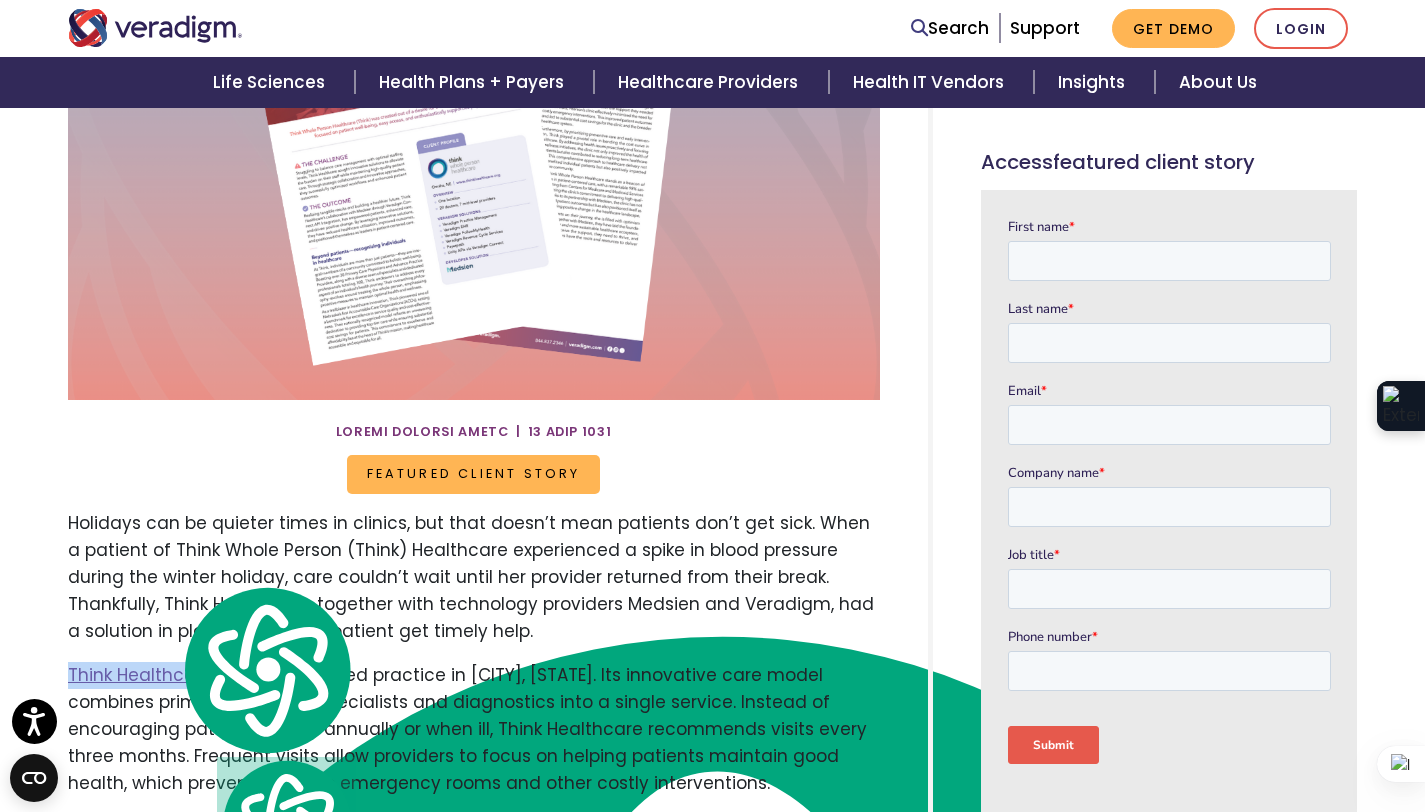 click on "Holidays can be quieter times in clinics, but that doesn’t mean patients don’t get sick. When a patient of Think Whole Person (Think) Healthcare experienced a spike in blood pressure during the winter holiday, care couldn’t wait until her provider returned from their break. Thankfully, Think Healthcare, together with technology providers Medsien and Veradigm, had a solution in place to help the patient get timely help.
Think Healthcare  is a physician-led practice in Omaha, Nebraska. Its innovative care model combines primary care with specialists and diagnostics into a single service. Instead of encouraging patients to visit annually or when ill, Think Healthcare recommends visits every three months. Frequent visits allow providers to focus on helping patients maintain good health, which prevents visits to emergency rooms and other costly interventions.
Caring for patients during the  ongoing healthcare worker shortage" at bounding box center [474, 1139] 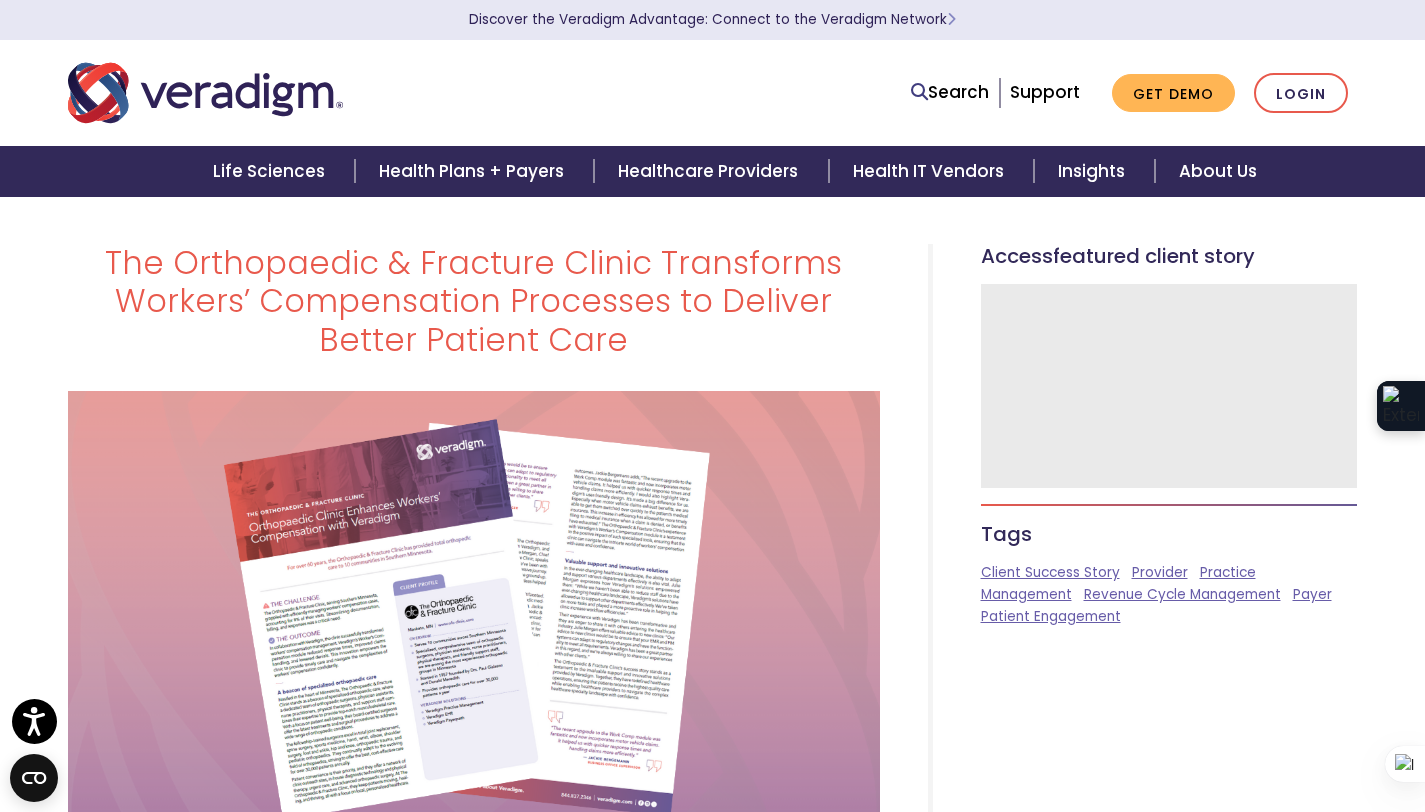 scroll, scrollTop: 0, scrollLeft: 0, axis: both 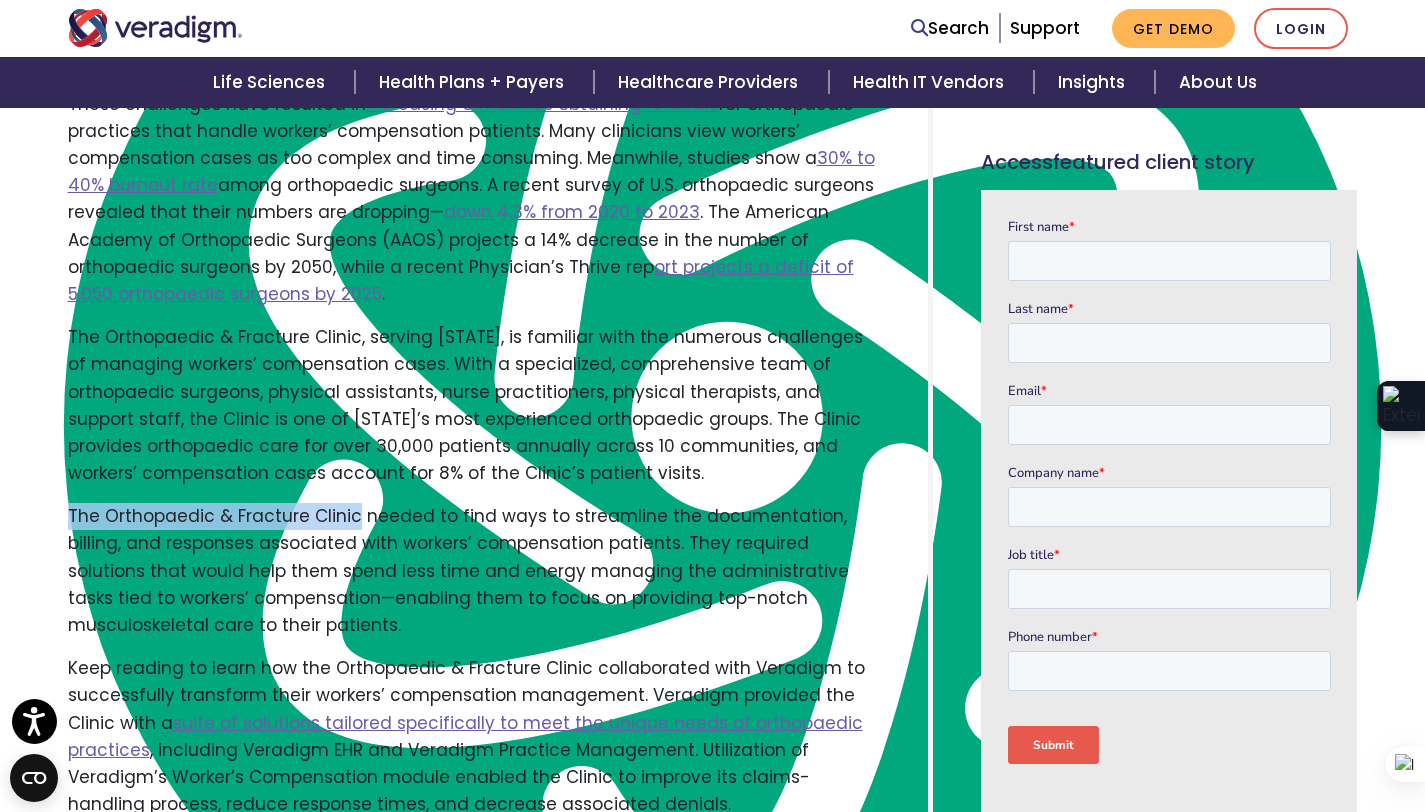 drag, startPoint x: 53, startPoint y: 512, endPoint x: 350, endPoint y: 516, distance: 297.02695 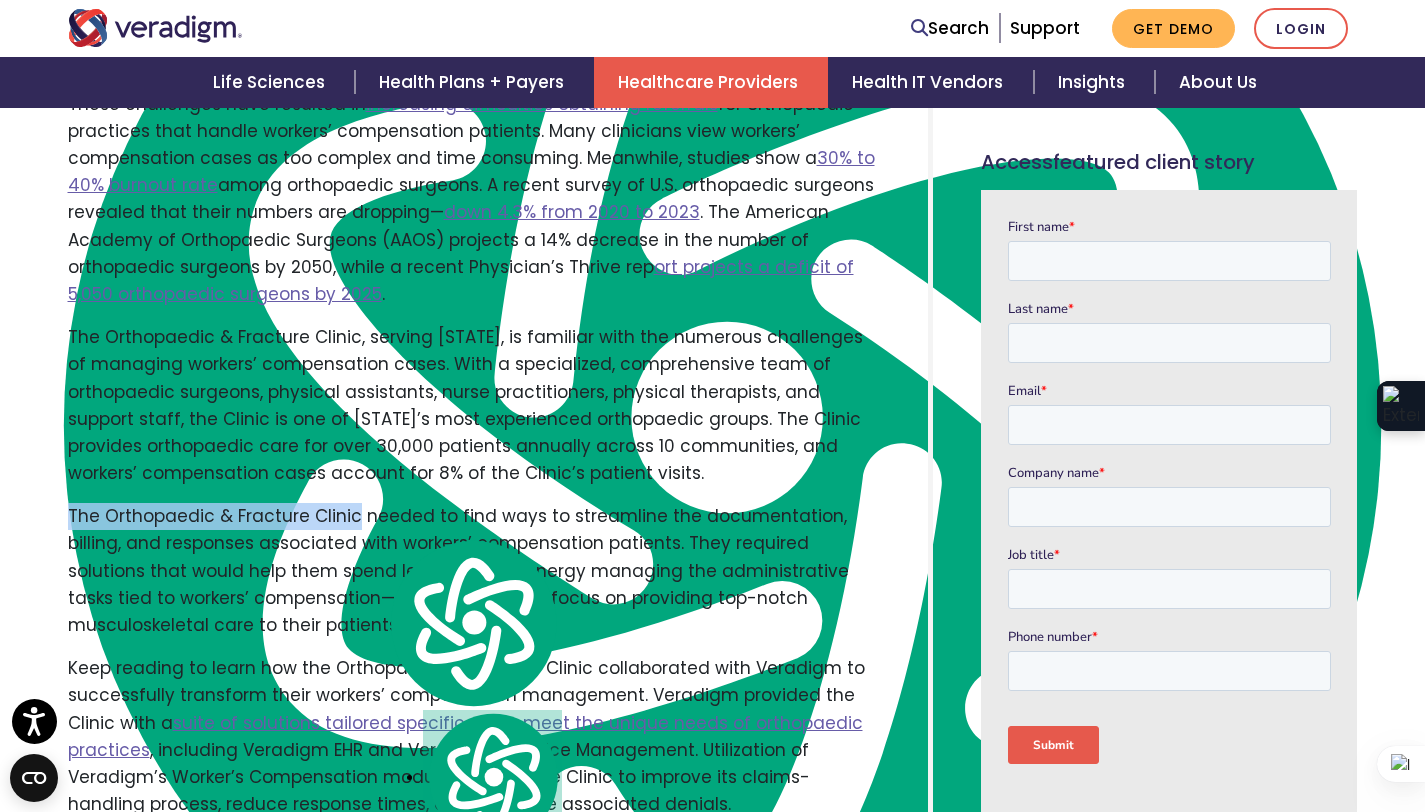 copy on "The Orthopaedic & Fracture Clinic" 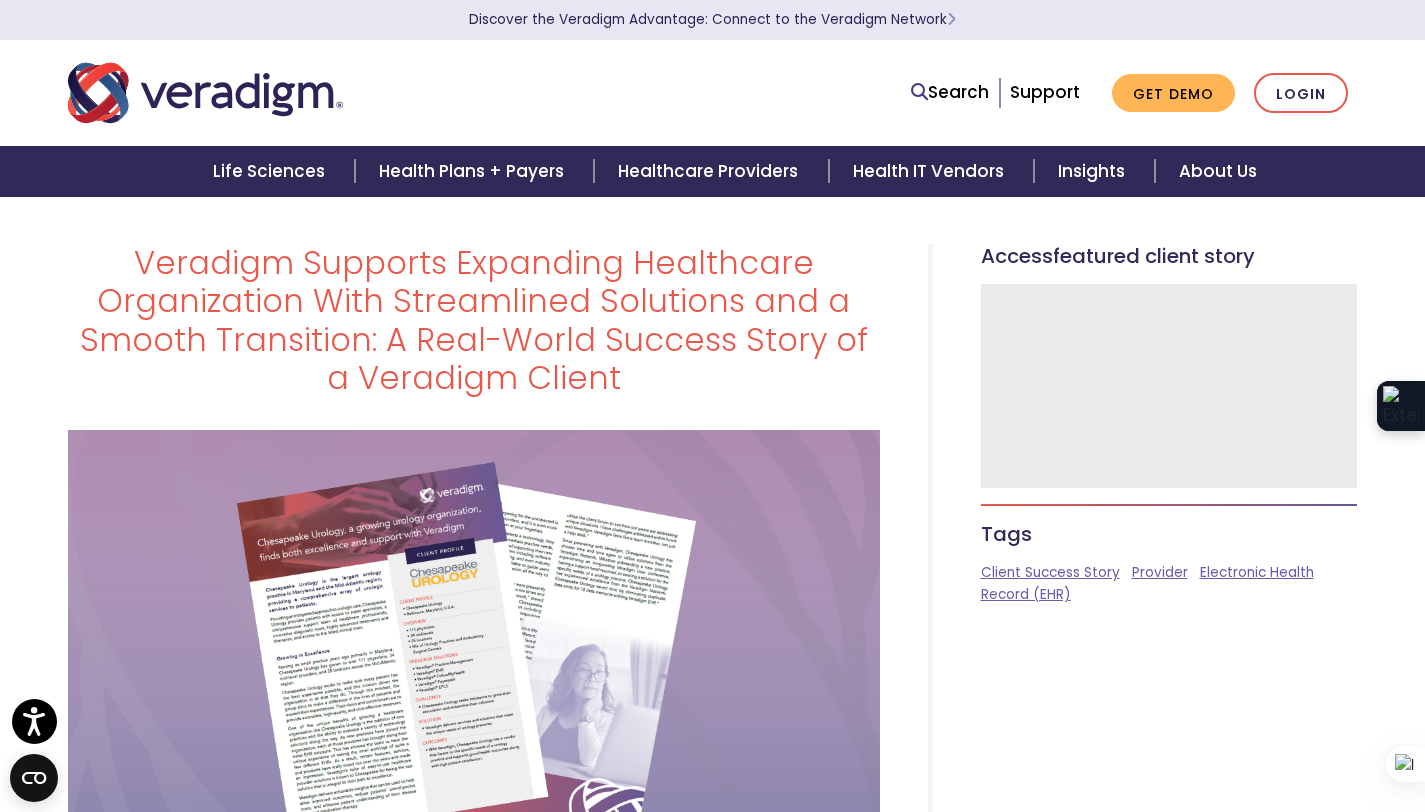 scroll, scrollTop: 0, scrollLeft: 0, axis: both 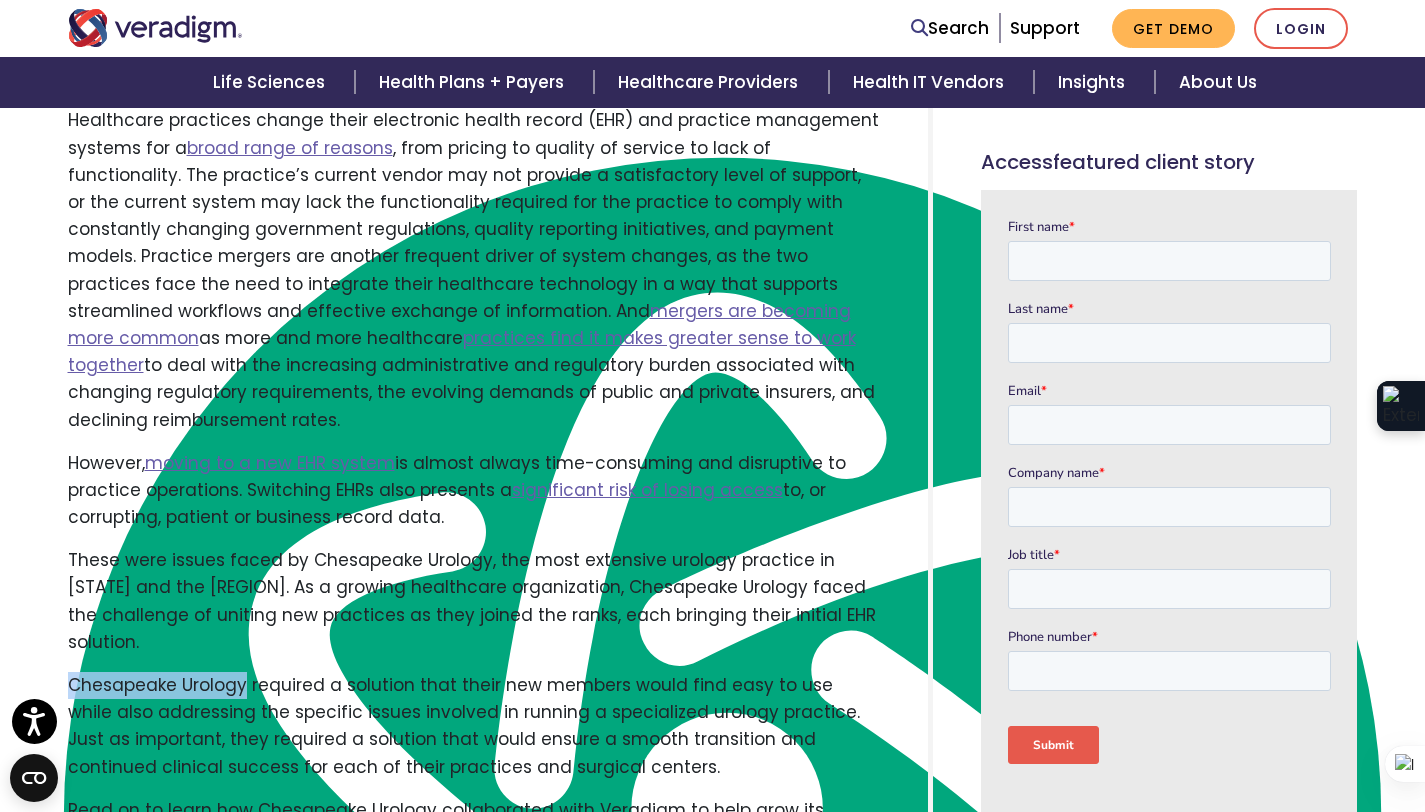 drag, startPoint x: 48, startPoint y: 651, endPoint x: 247, endPoint y: 659, distance: 199.16074 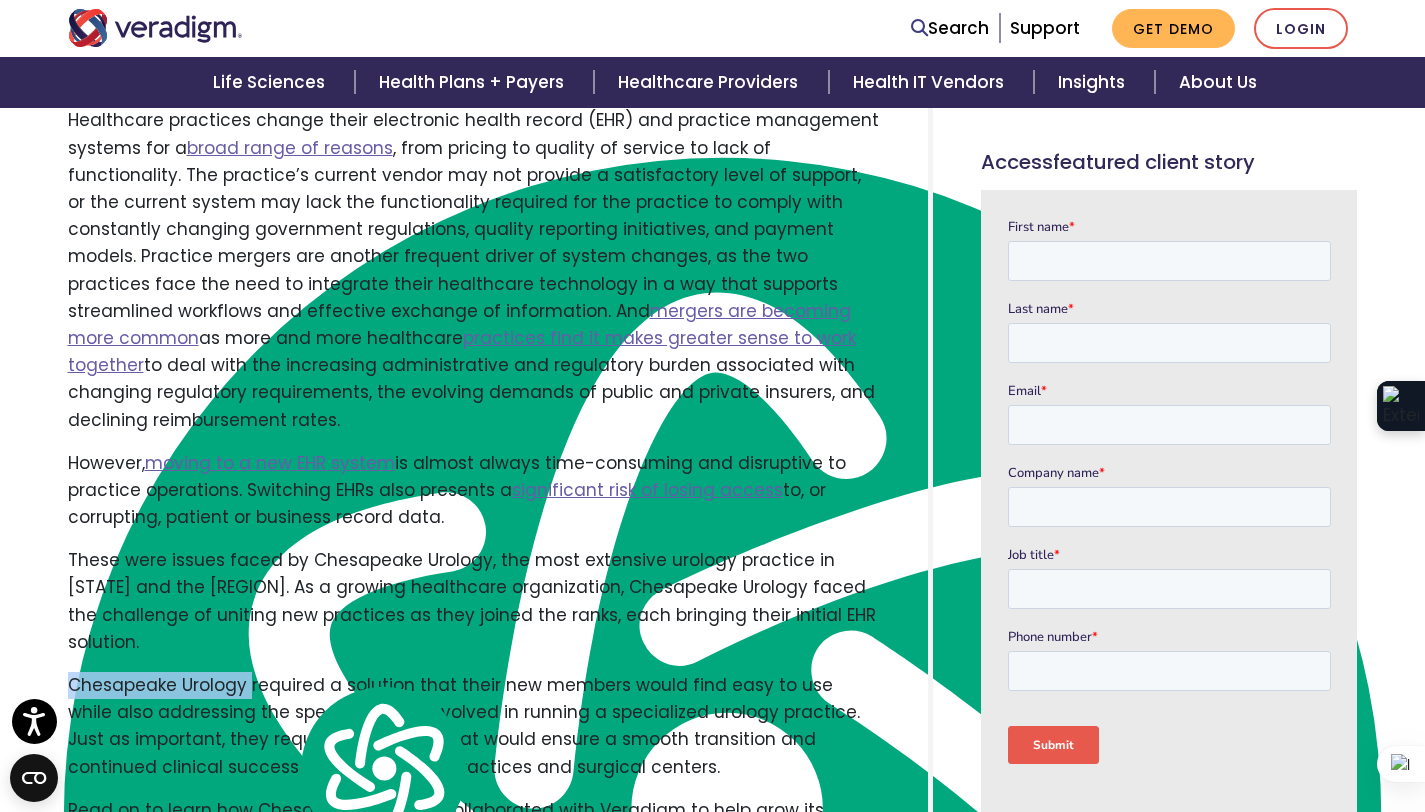 copy on "Chesapeake Urology" 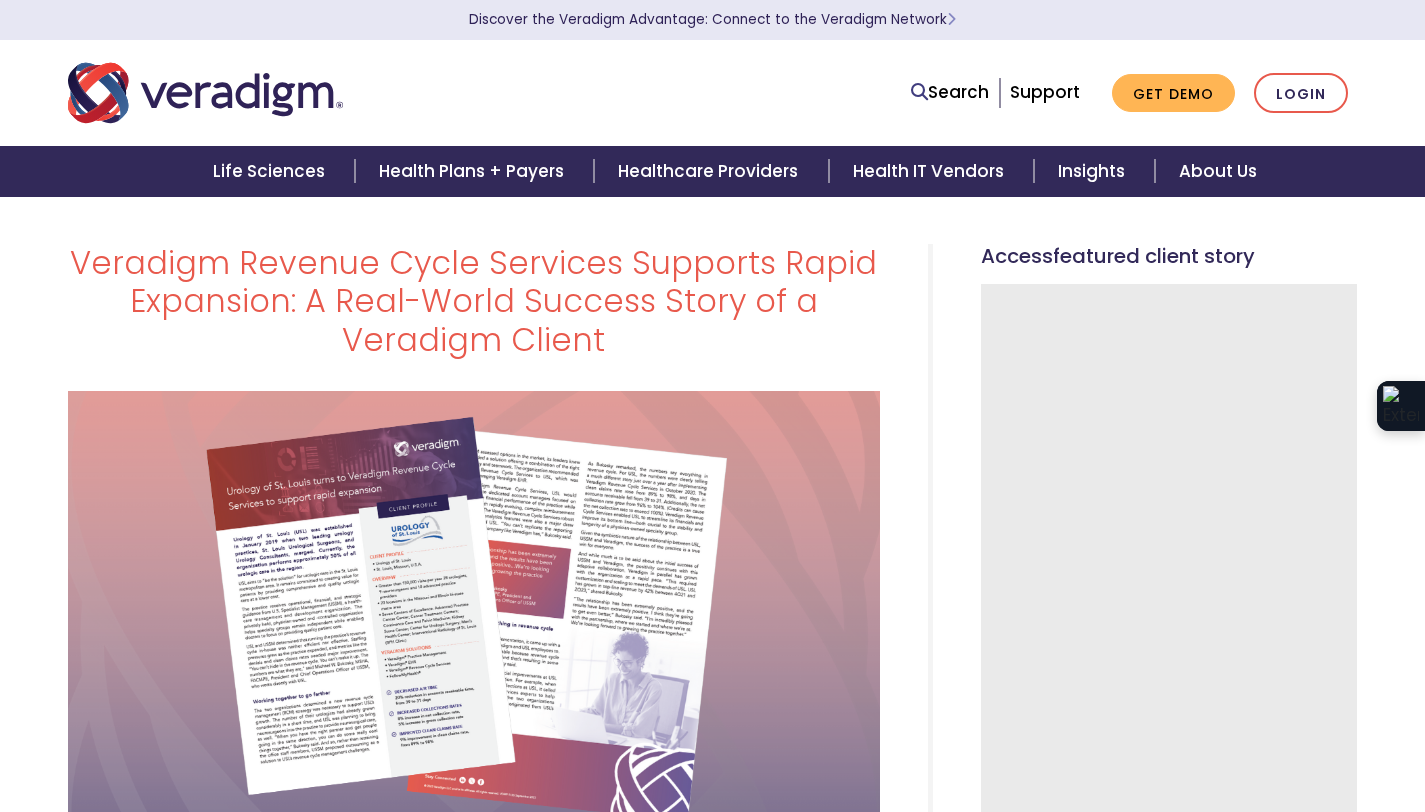 scroll, scrollTop: 0, scrollLeft: 0, axis: both 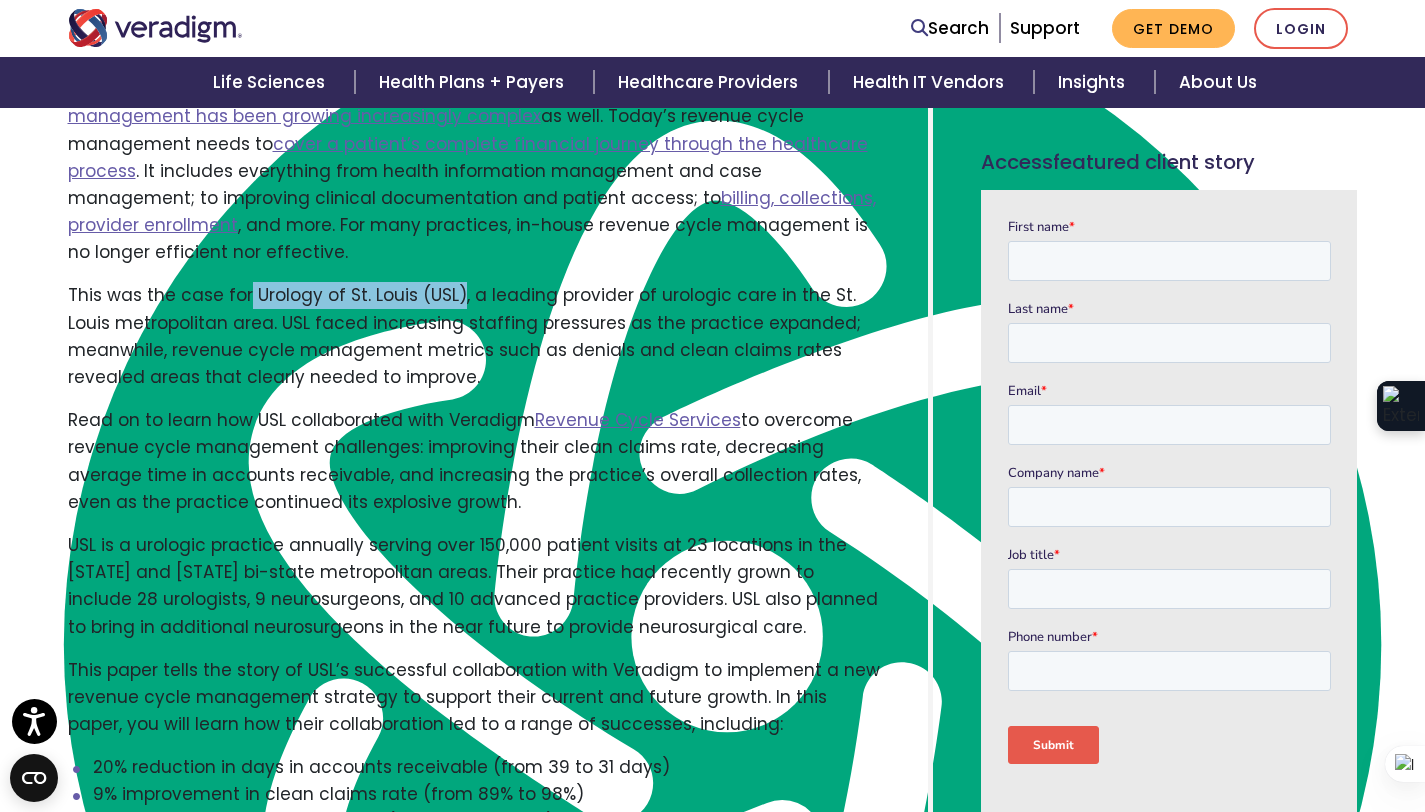 drag, startPoint x: 246, startPoint y: 266, endPoint x: 453, endPoint y: 268, distance: 207.00966 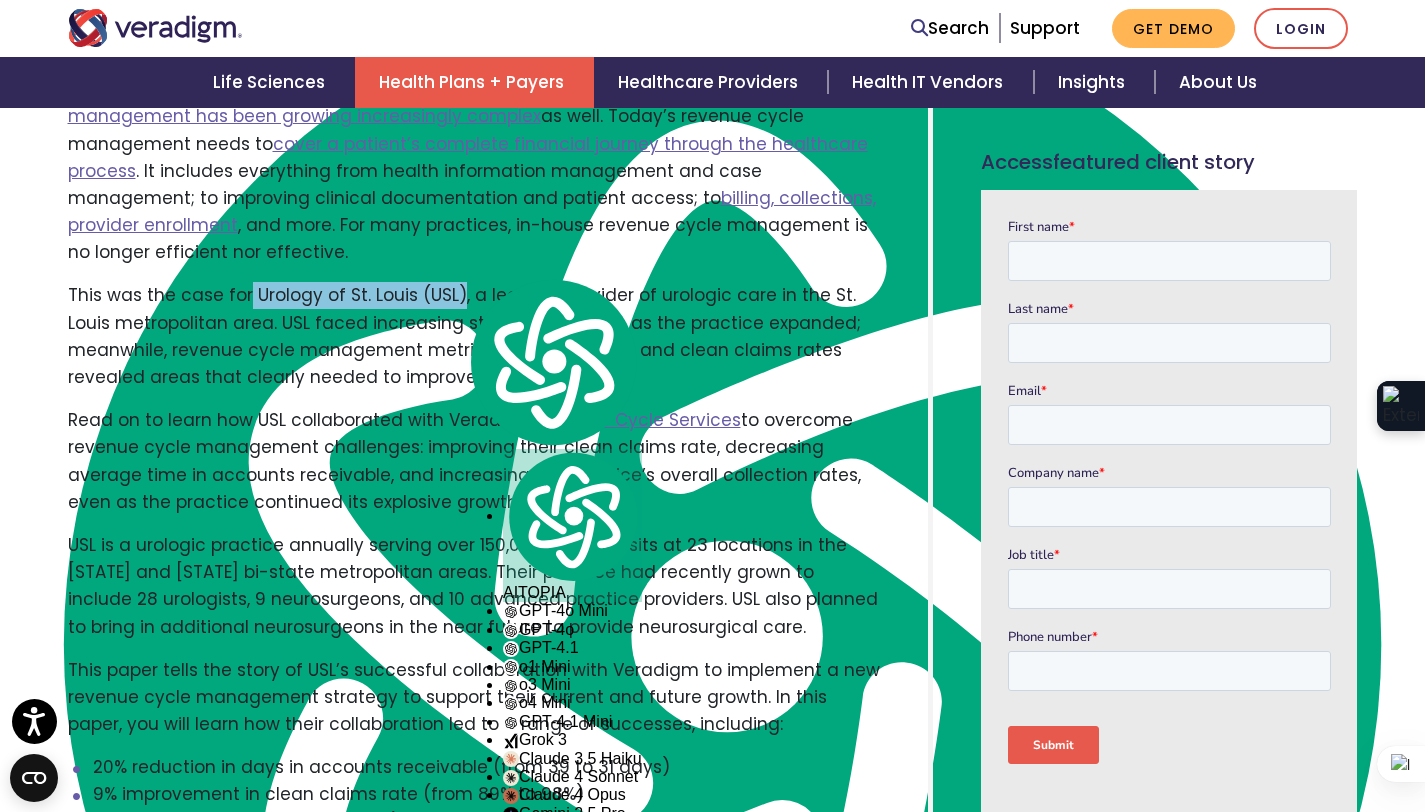 copy on "Urology of St. Louis (USL)" 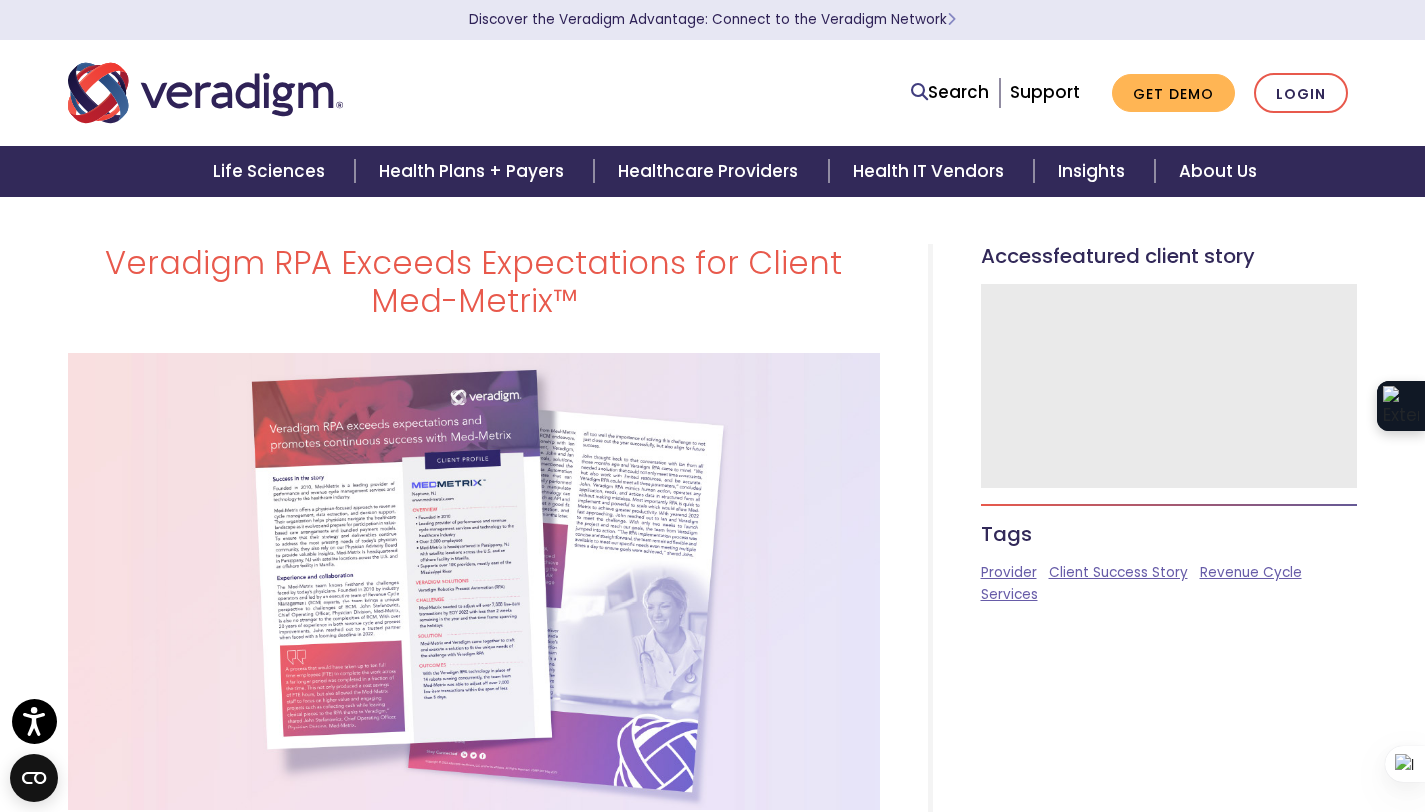 scroll, scrollTop: 0, scrollLeft: 0, axis: both 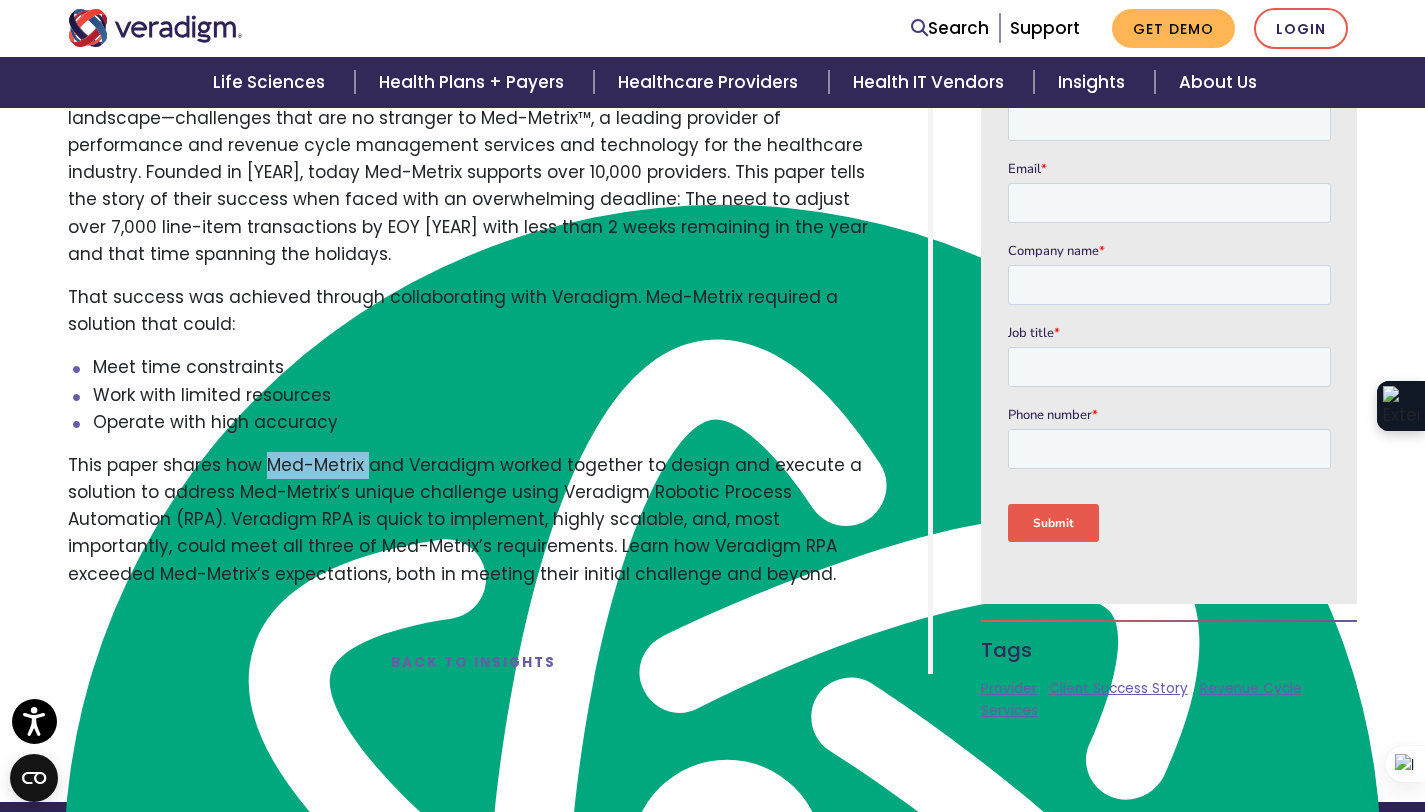 drag, startPoint x: 300, startPoint y: 468, endPoint x: 362, endPoint y: 465, distance: 62.072536 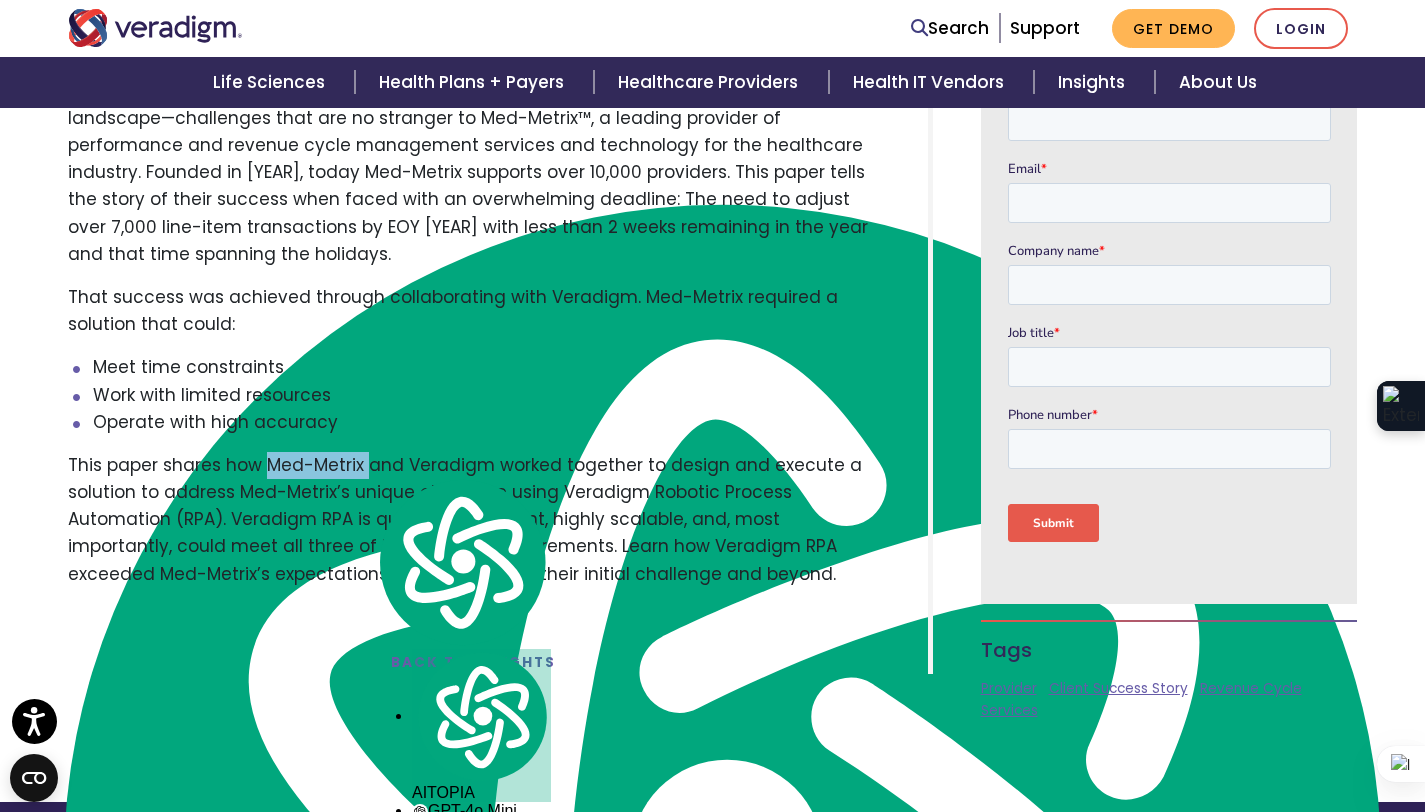 copy on "Med-Metrix" 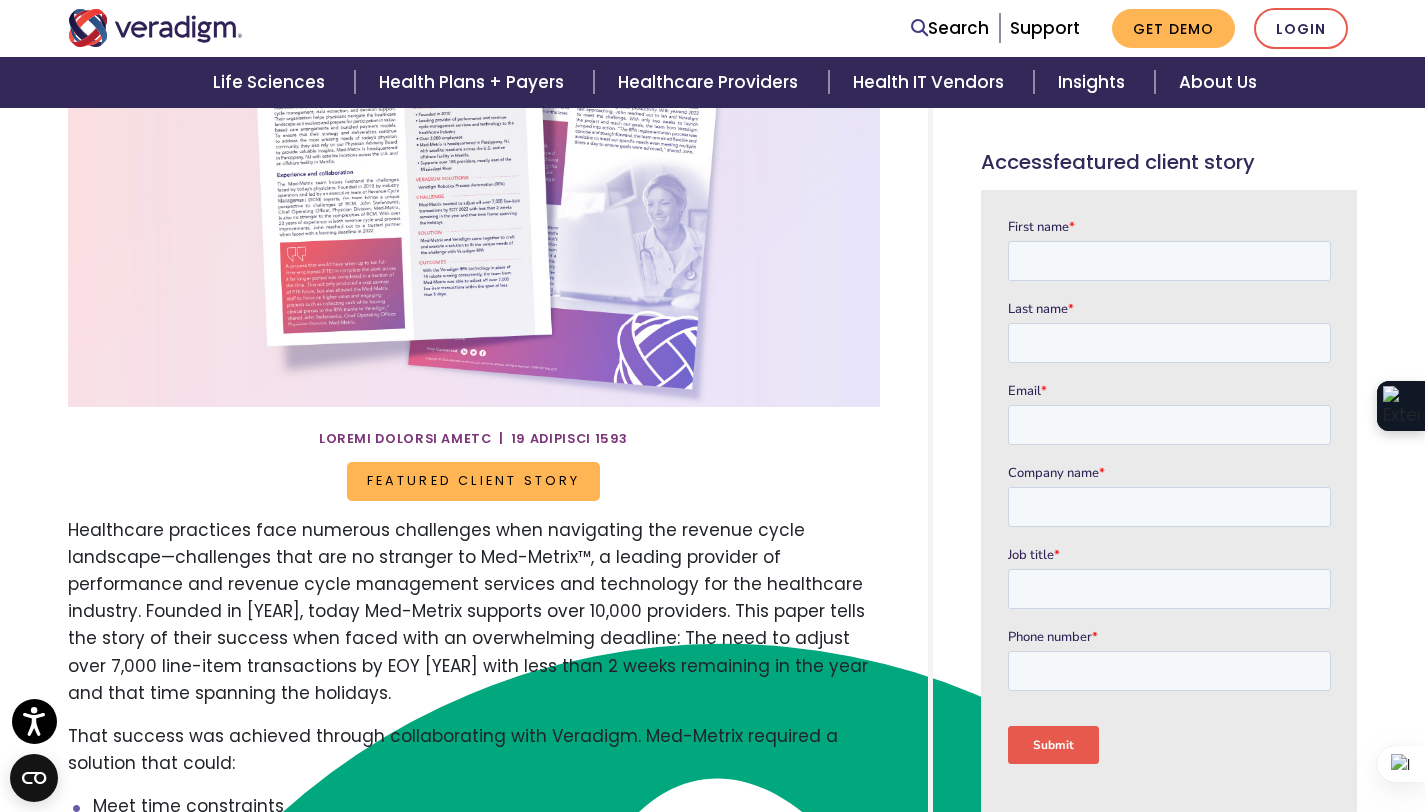 scroll, scrollTop: 0, scrollLeft: 0, axis: both 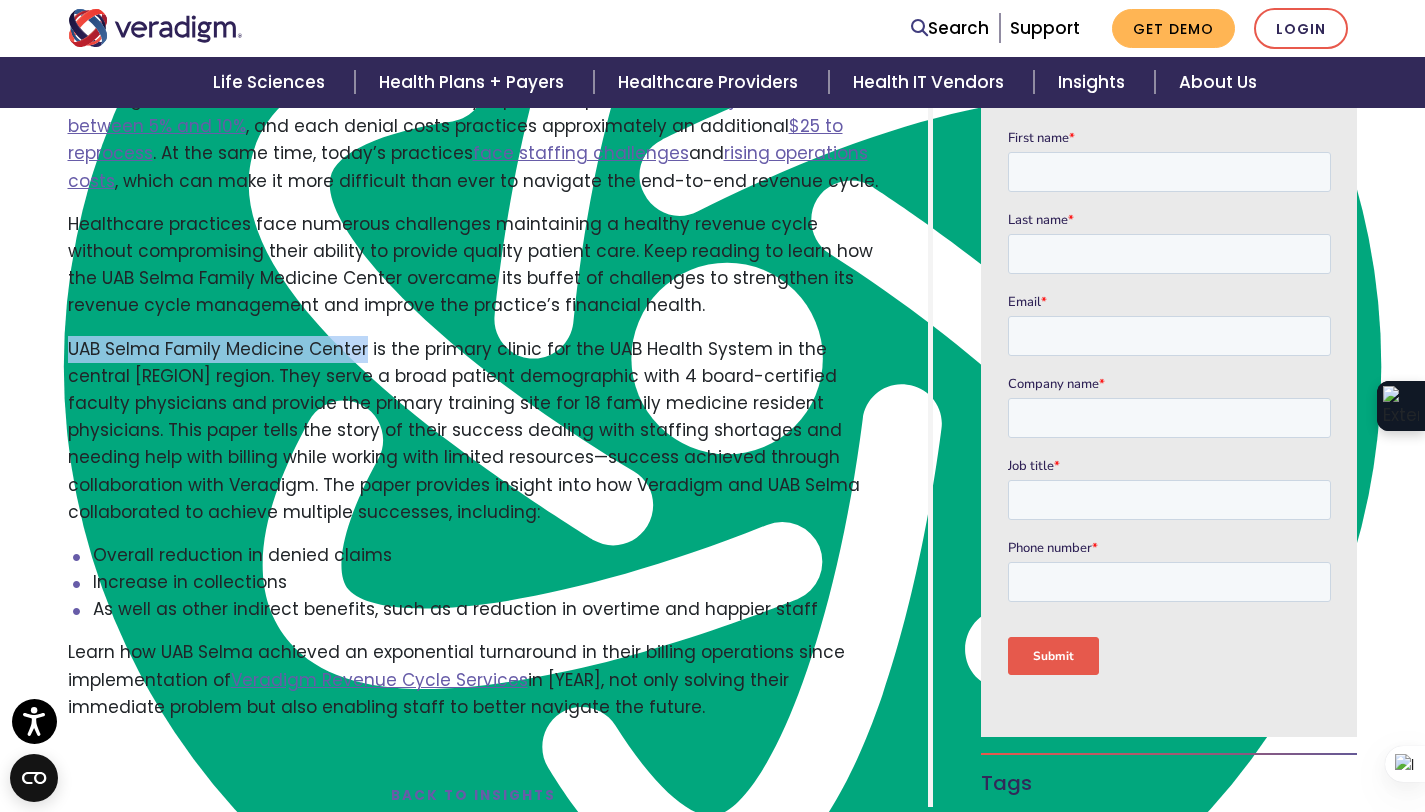 drag, startPoint x: 51, startPoint y: 322, endPoint x: 371, endPoint y: 320, distance: 320.00626 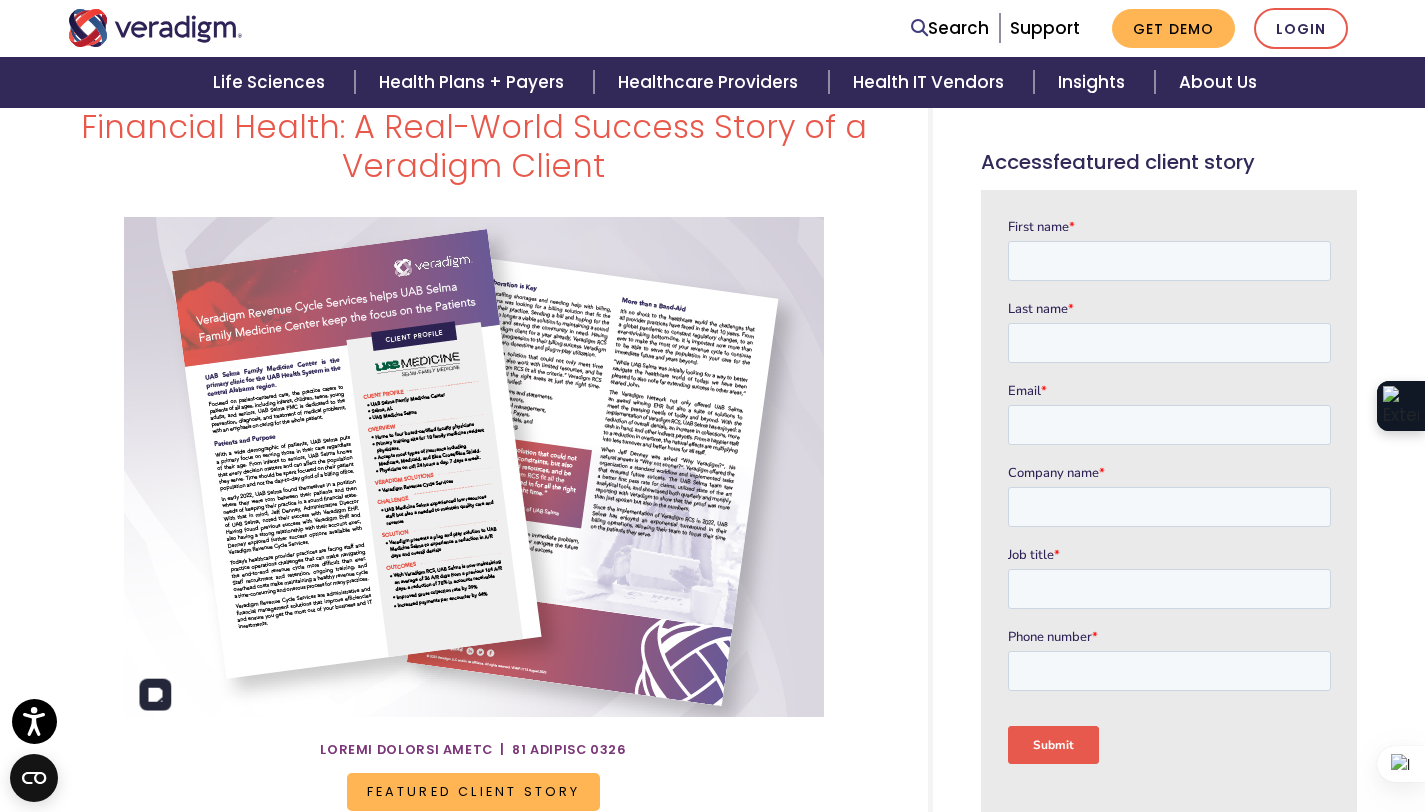 scroll, scrollTop: 164, scrollLeft: 0, axis: vertical 